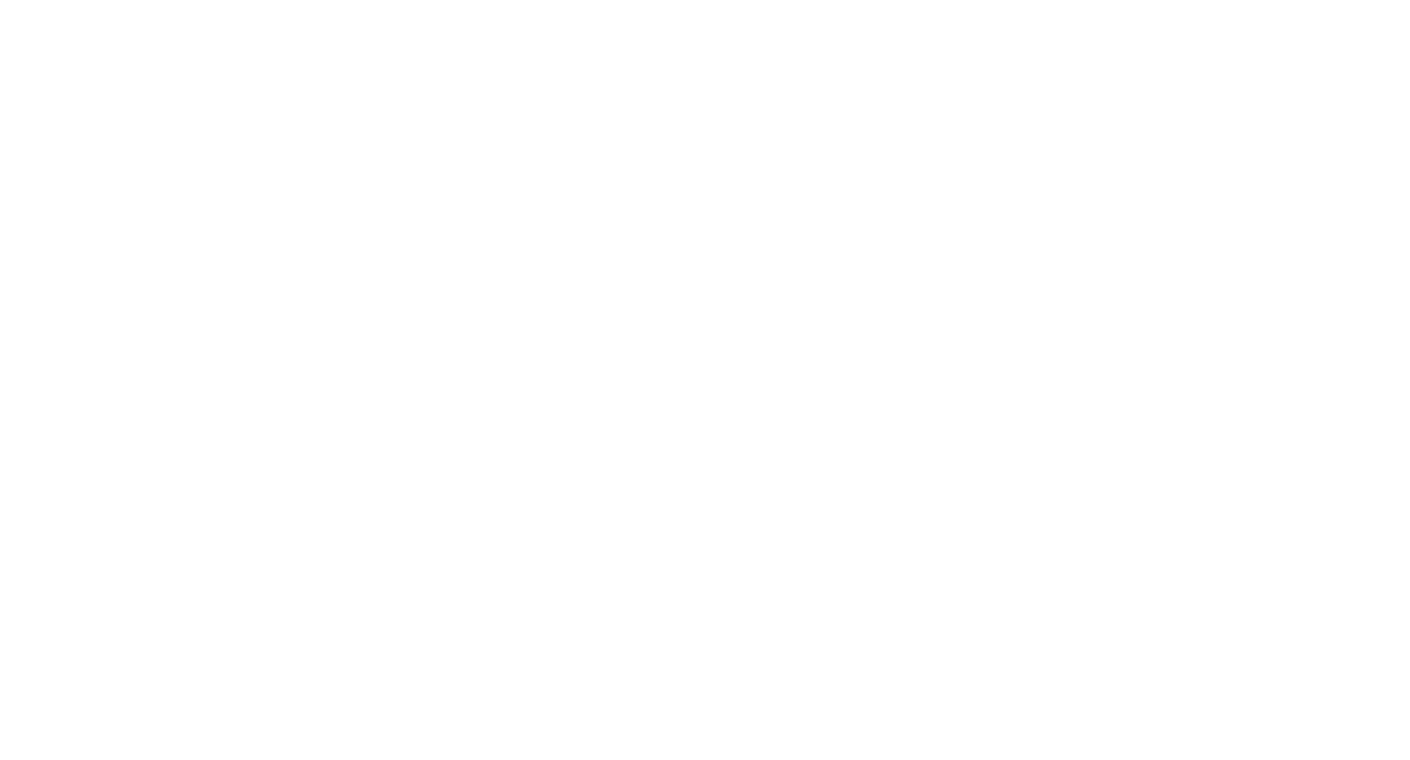 scroll, scrollTop: 0, scrollLeft: 0, axis: both 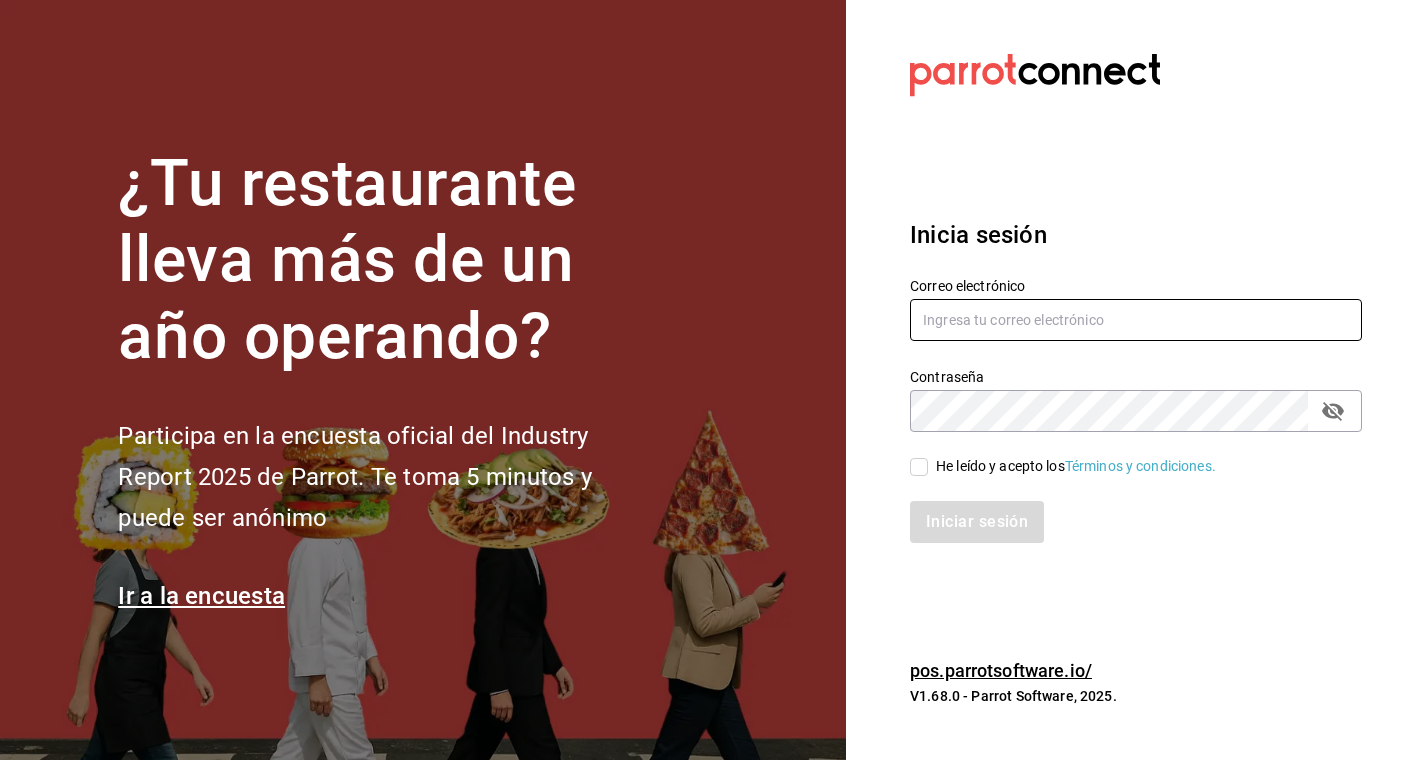 click at bounding box center [1136, 320] 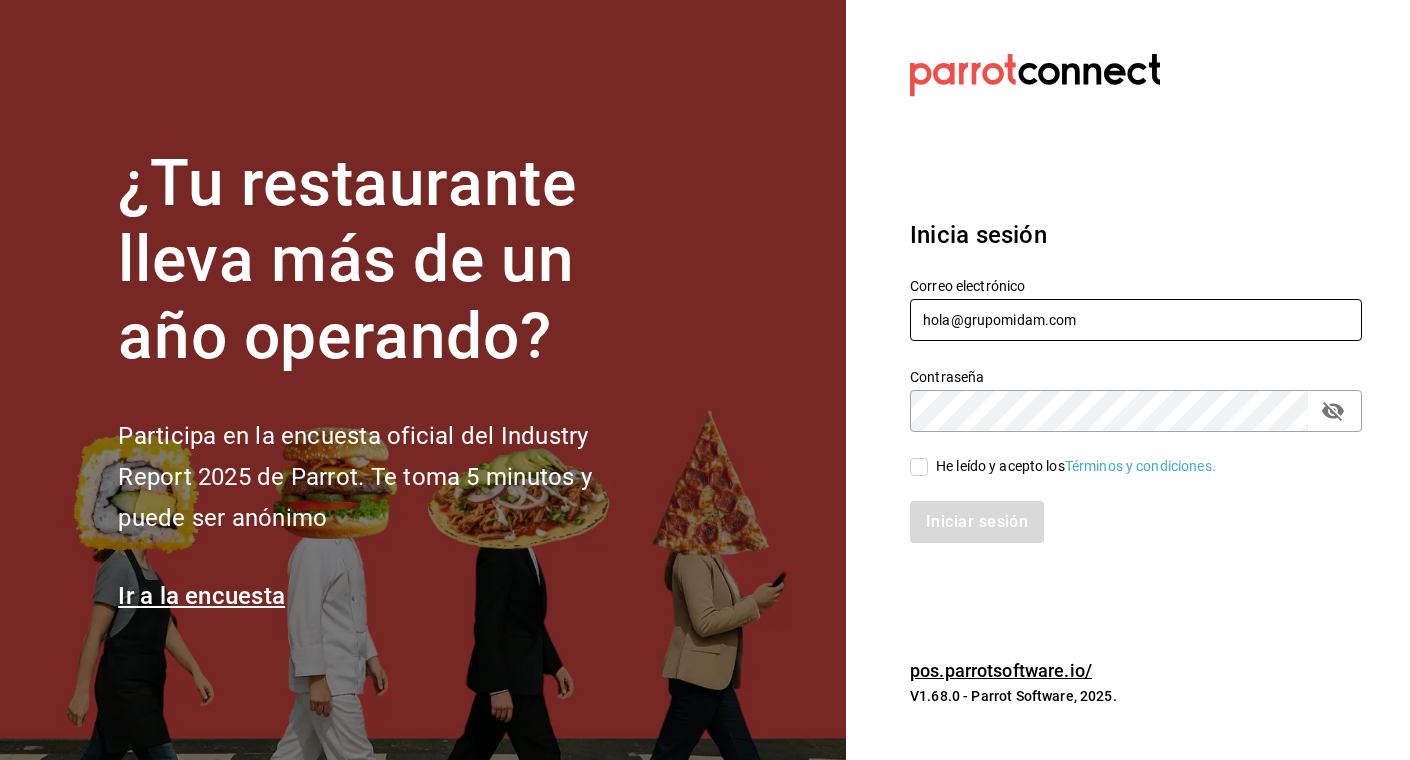 type on "hola@grupomidam.com" 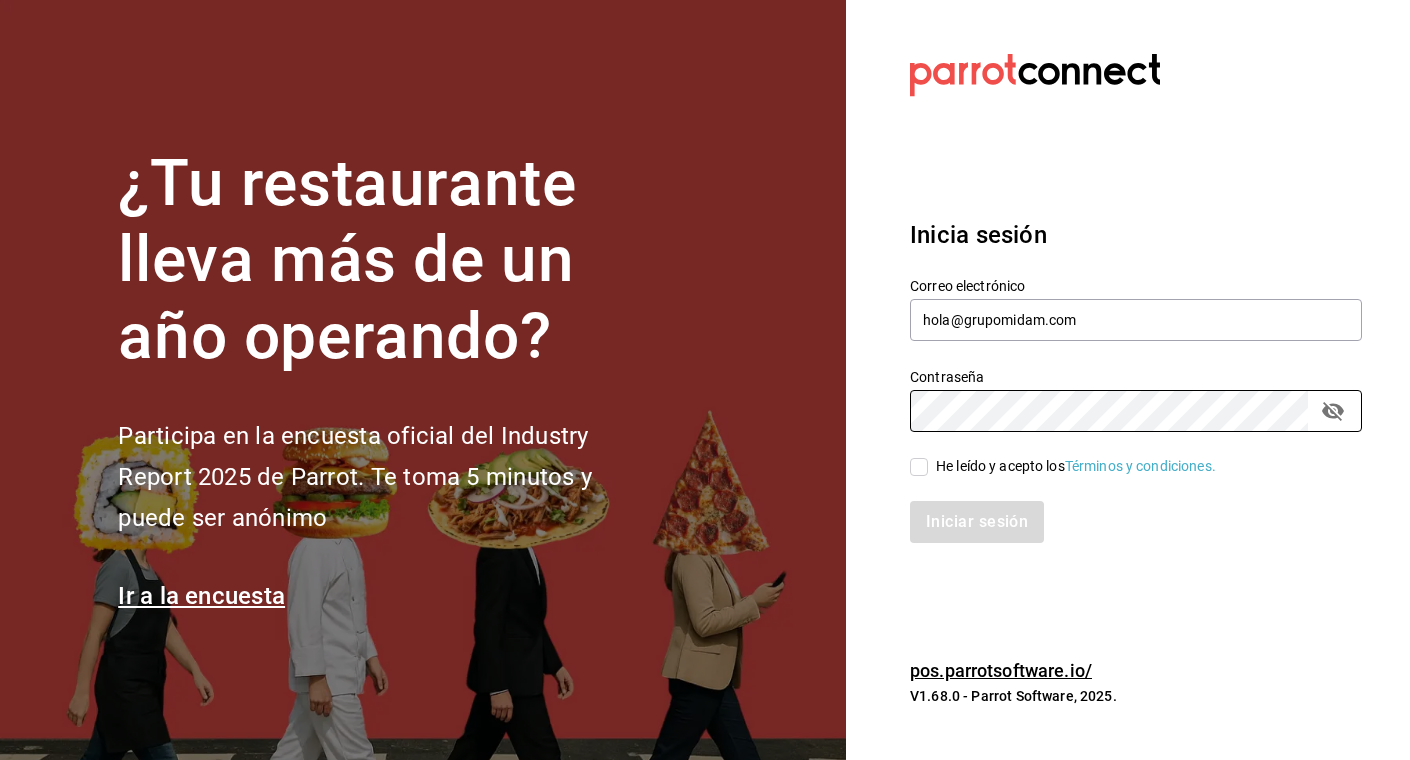 click on "He leído y acepto los  Términos y condiciones." at bounding box center [919, 467] 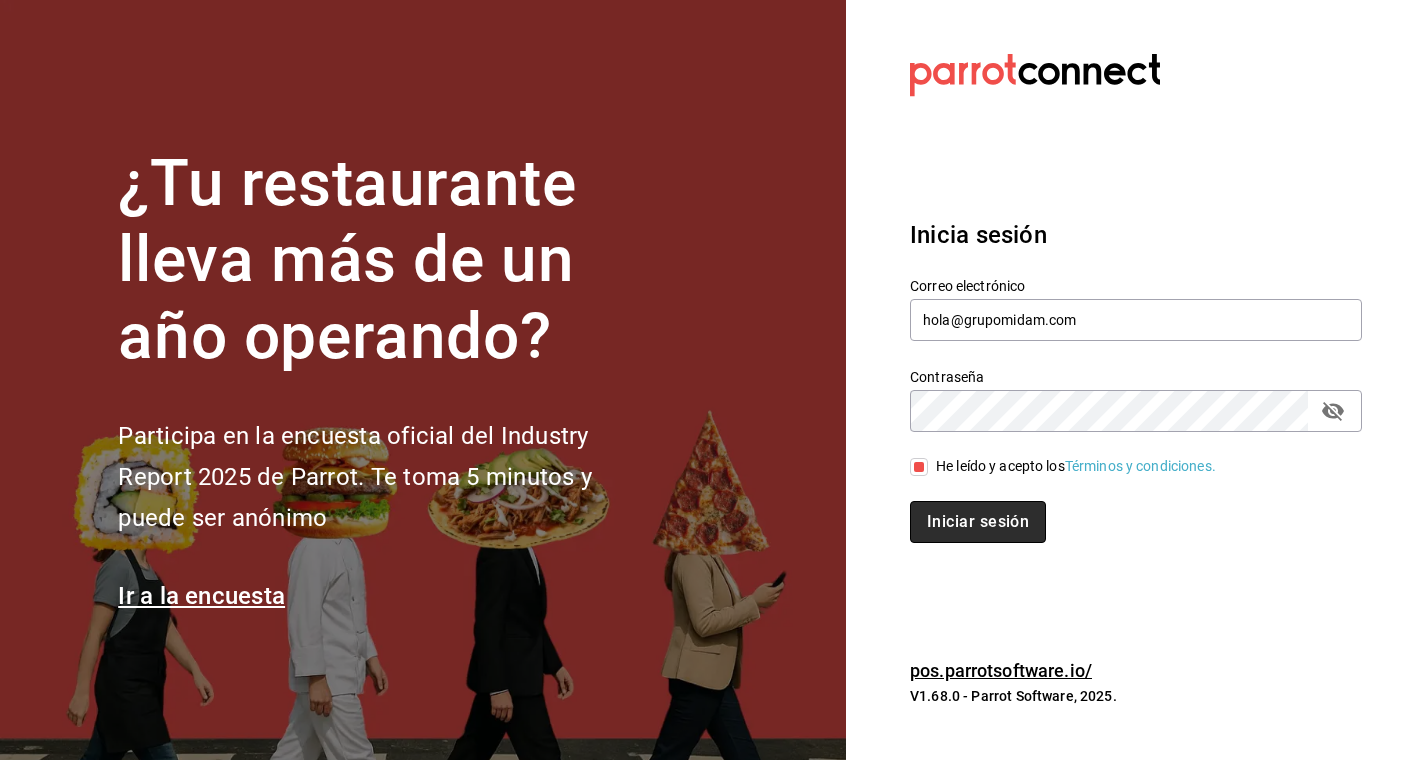click on "Iniciar sesión" at bounding box center [978, 522] 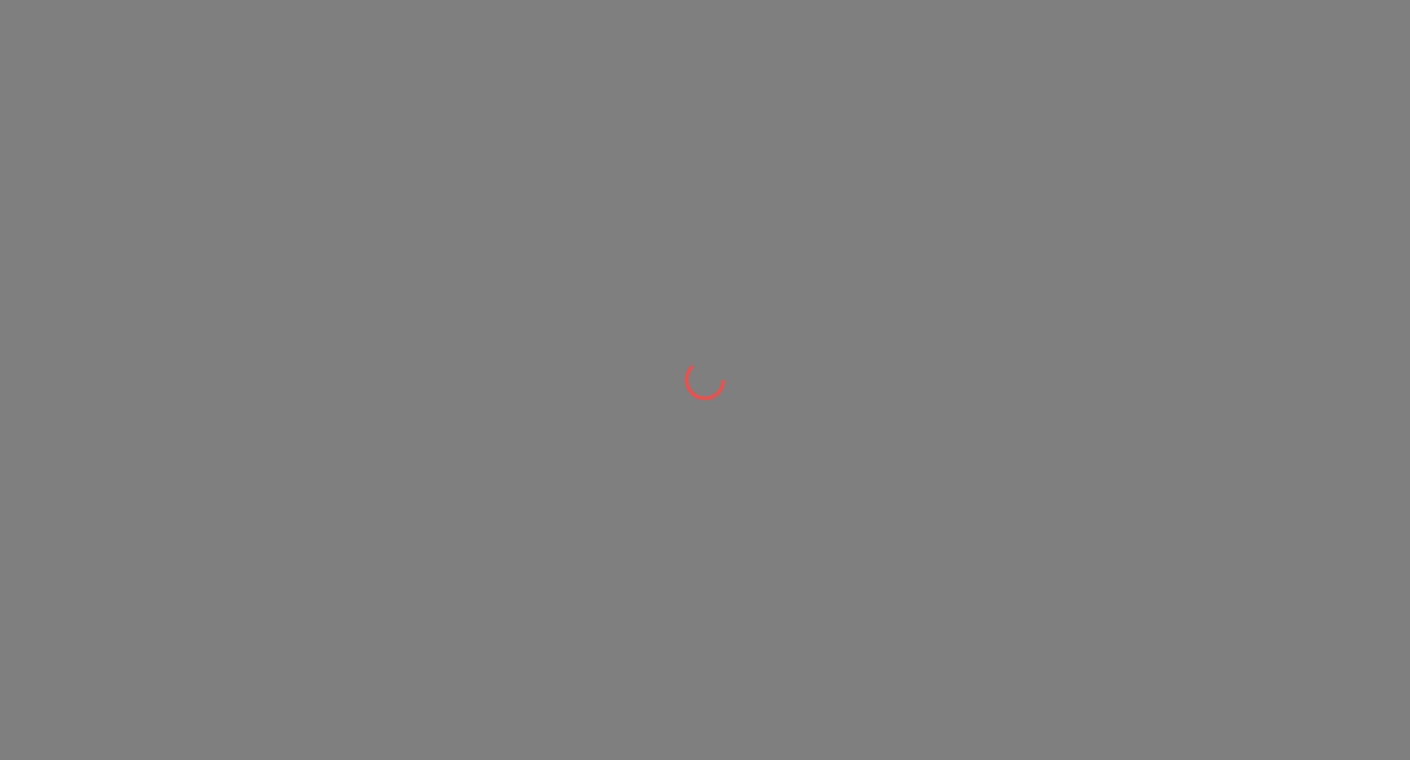 scroll, scrollTop: 0, scrollLeft: 0, axis: both 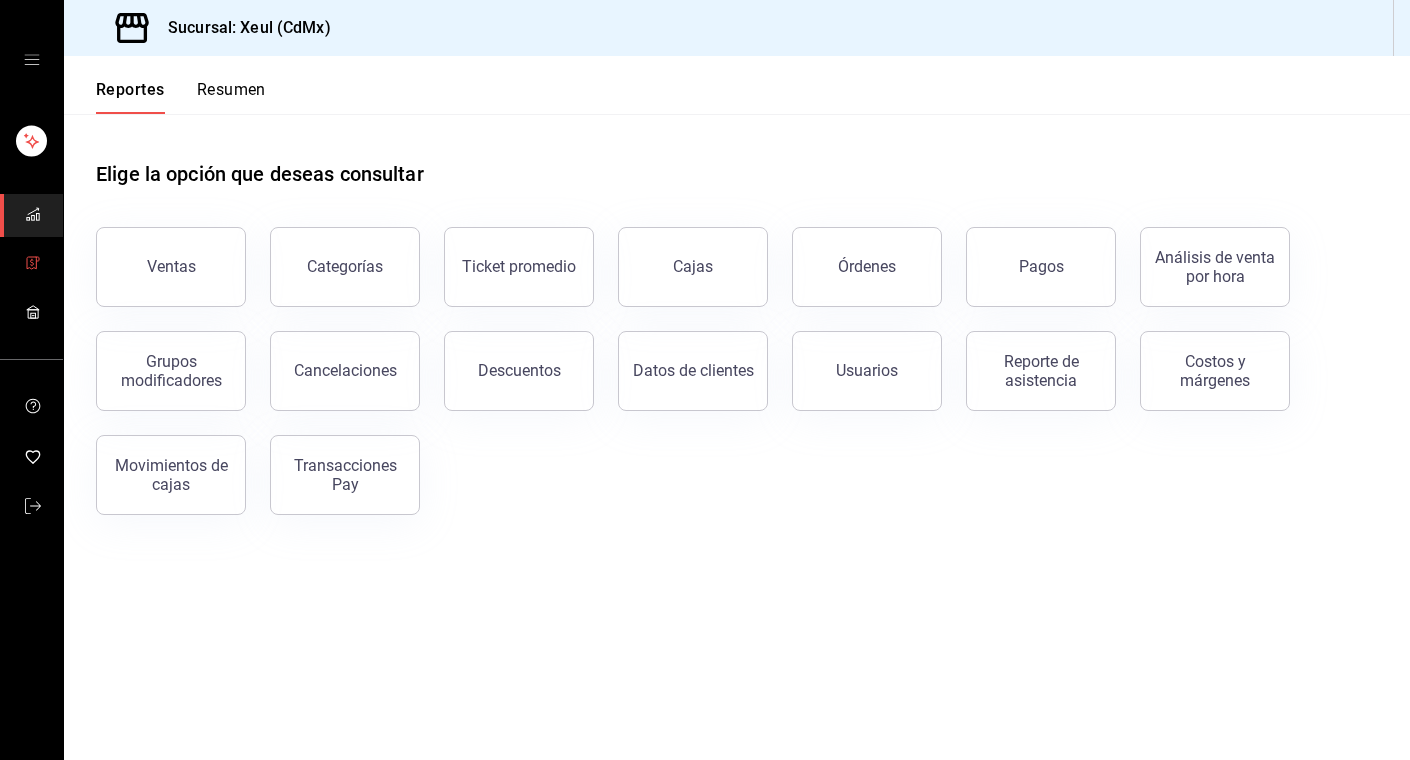 click 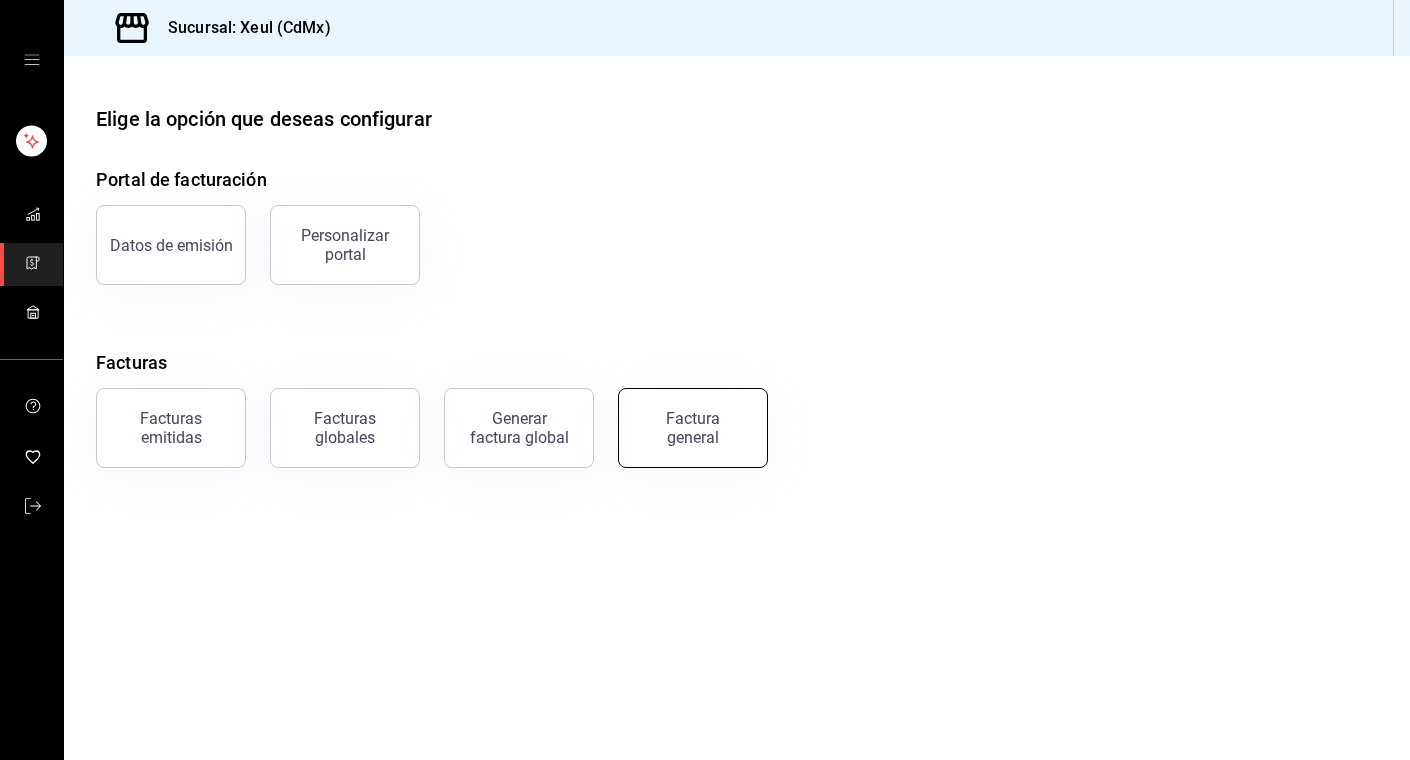 click on "Factura general" at bounding box center [693, 428] 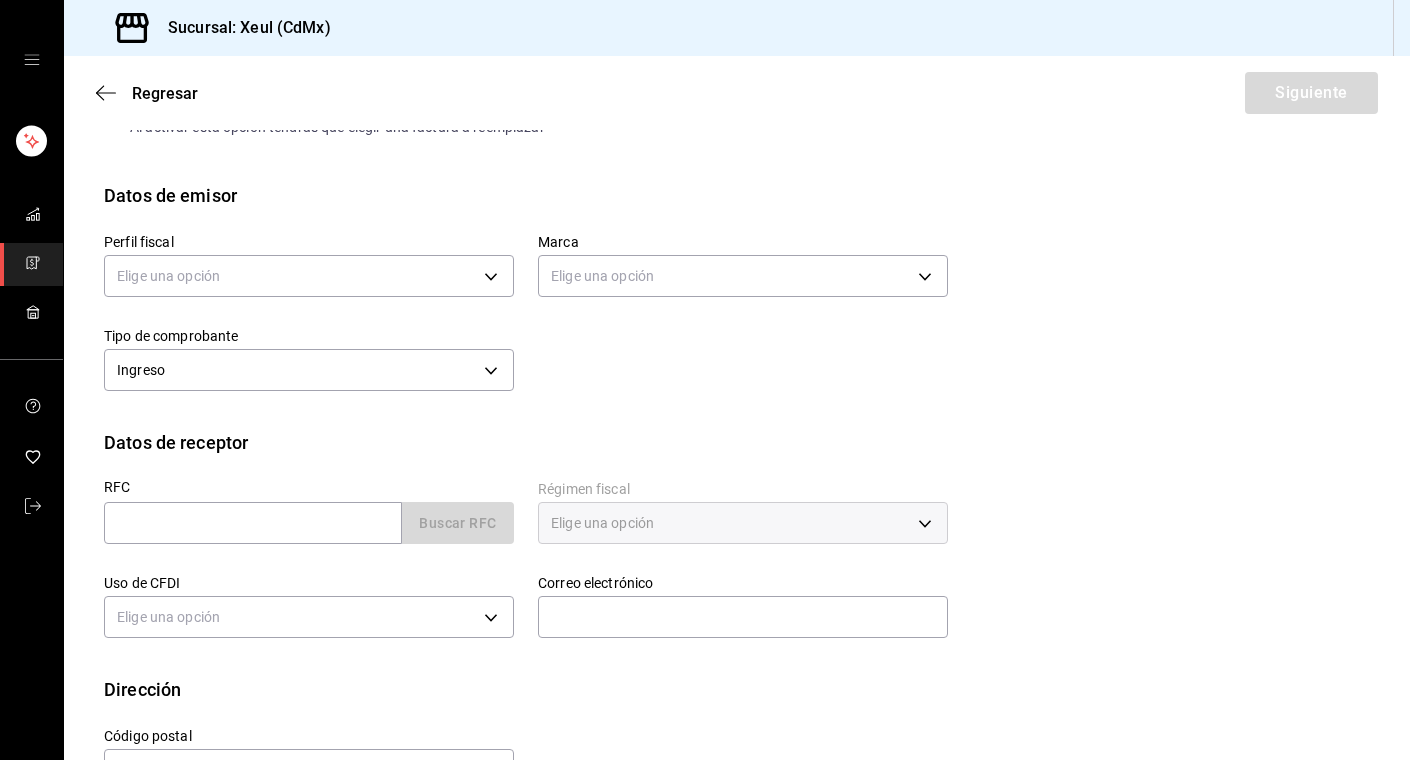 scroll, scrollTop: 189, scrollLeft: 0, axis: vertical 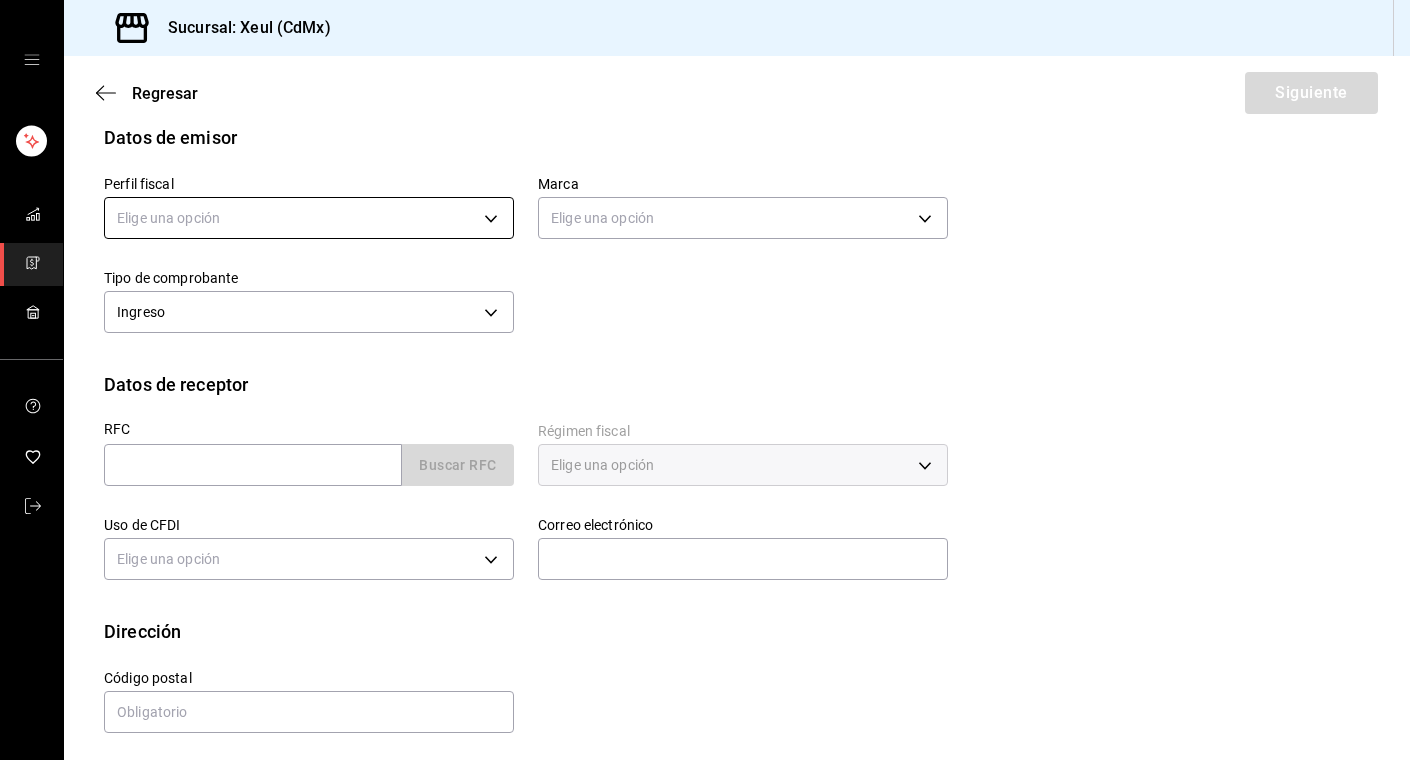 click on "Sucursal: Xeul (CdMx) Regresar Siguiente Factura general Realiza tus facturas con un numero de orden o un monto en especifico; También puedes realizar una factura de remplazo mediante una factura cancelada. Factura de reemplazo Al activar esta opción tendrás que elegir una factura a reemplazar Datos de emisor Perfil fiscal Elige una opción Marca Elige una opción Tipo de comprobante Ingreso I Datos de receptor RFC Buscar RFC Régimen fiscal Elige una opción Uso de CFDI Elige una opción Correo electrónico Dirección Calle # exterior # interior Código postal Estado ​ Municipio ​ Colonia ​ GANA 1 MES GRATIS EN TU SUSCRIPCIÓN AQUÍ ¿Recuerdas cómo empezó tu restaurante?
Hoy puedes ayudar a un colega a tener el mismo cambio que tú viviste.
Recomienda Parrot directamente desde tu Portal Administrador.
Es fácil y rápido.
🎁 Por cada restaurante que se una, ganas 1 mes gratis. Visitar centro de ayuda (81) 2046 6363 soporte@parrotsoftware.io Visitar centro de ayuda (81) 2046 6363" at bounding box center (705, 380) 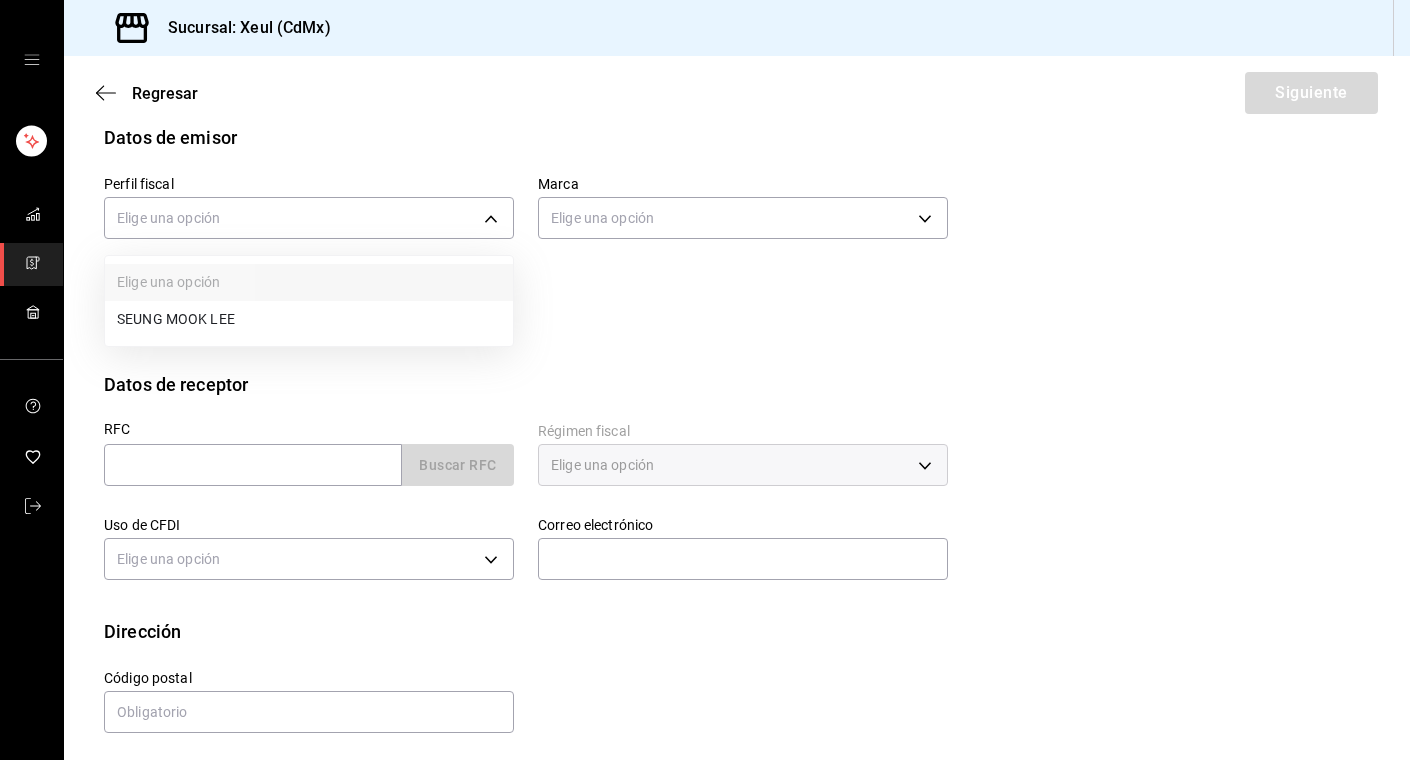 click on "SEUNG MOOK LEE" at bounding box center (309, 319) 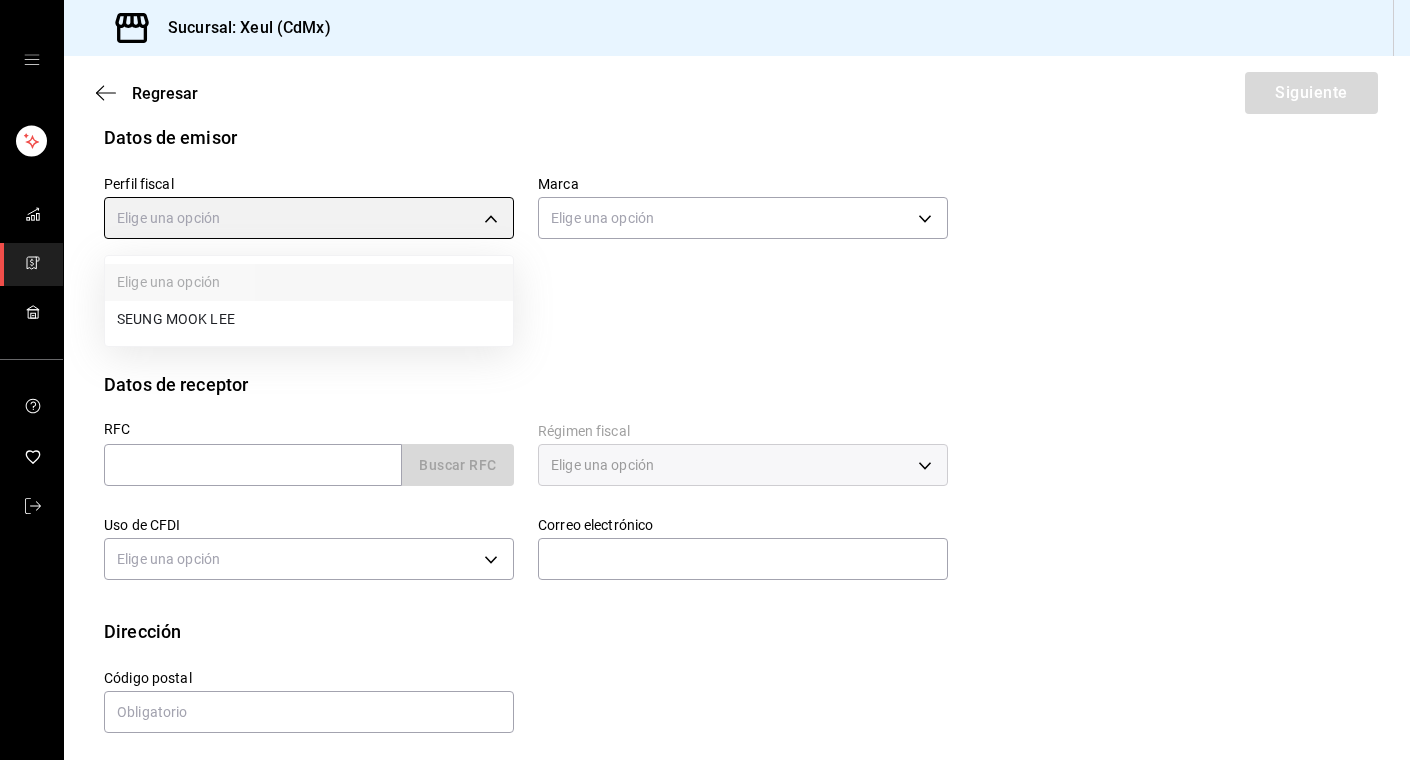 type on "554c110a-18dd-44f3-977d-186ab1f95351" 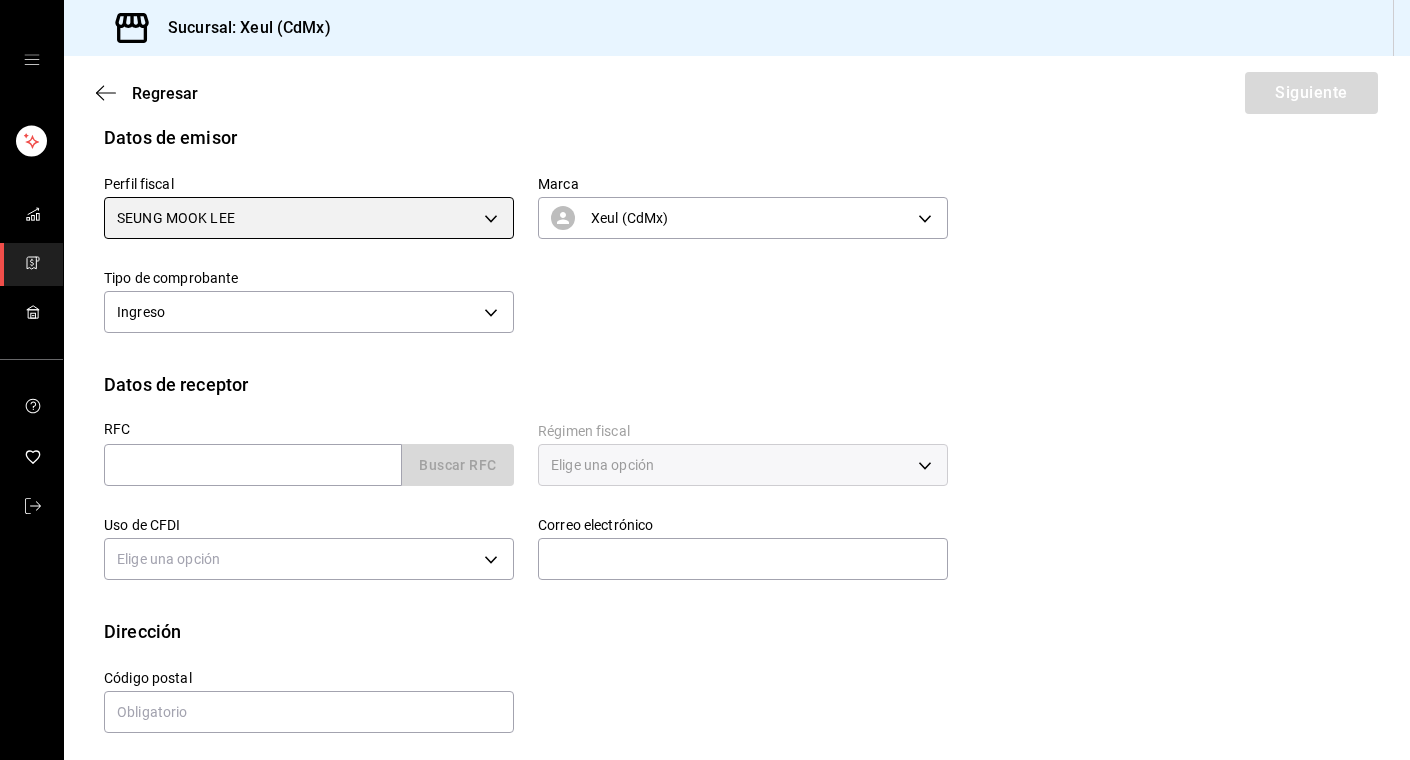 scroll, scrollTop: 197, scrollLeft: 0, axis: vertical 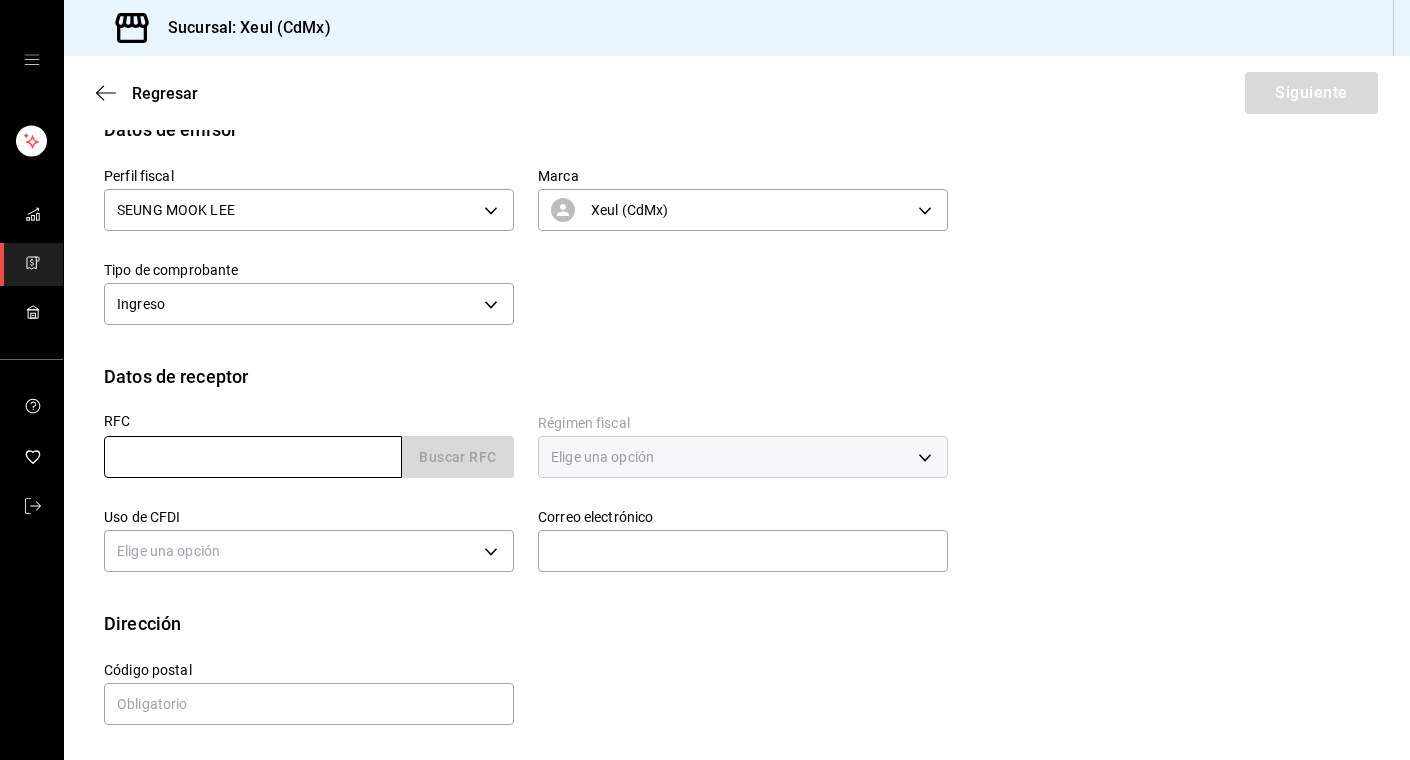 click at bounding box center (253, 457) 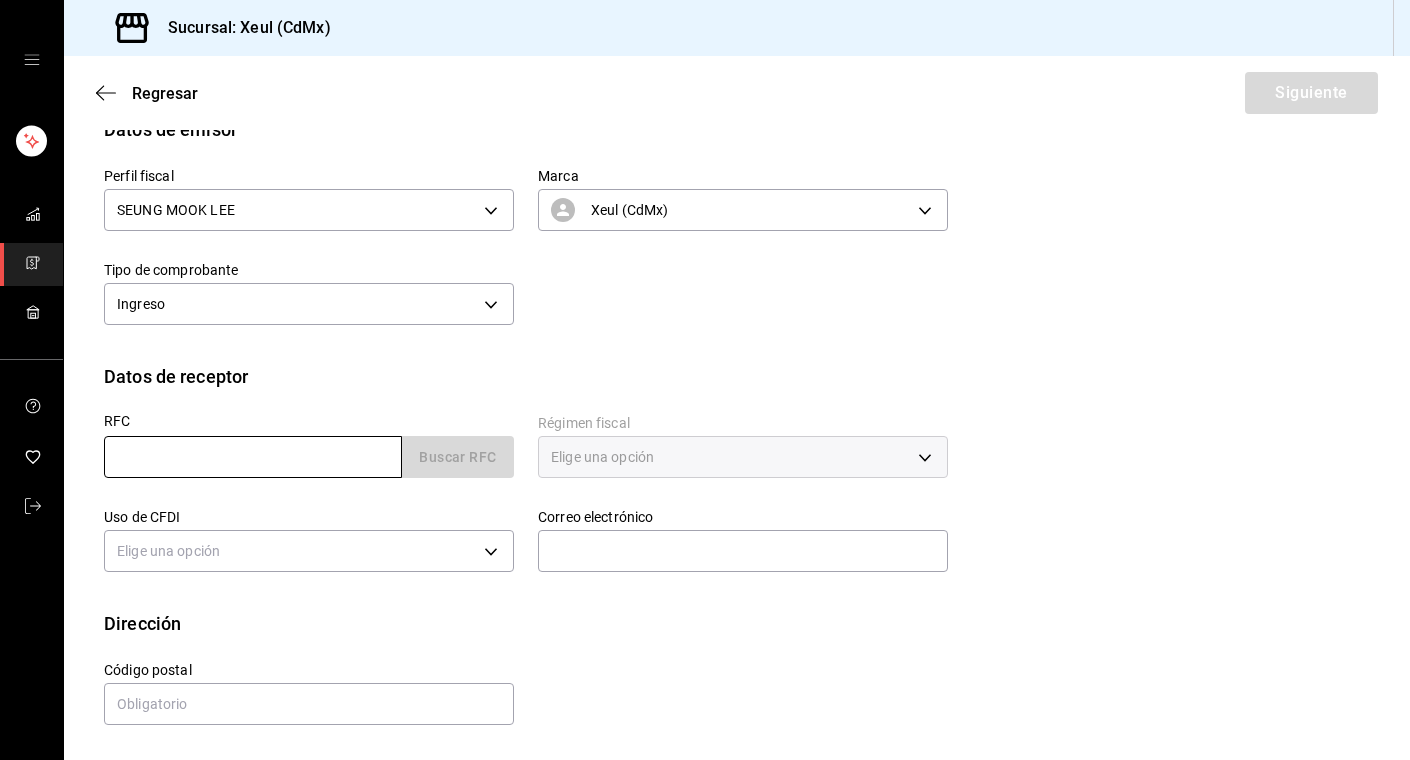 paste on "TORM920609EH0" 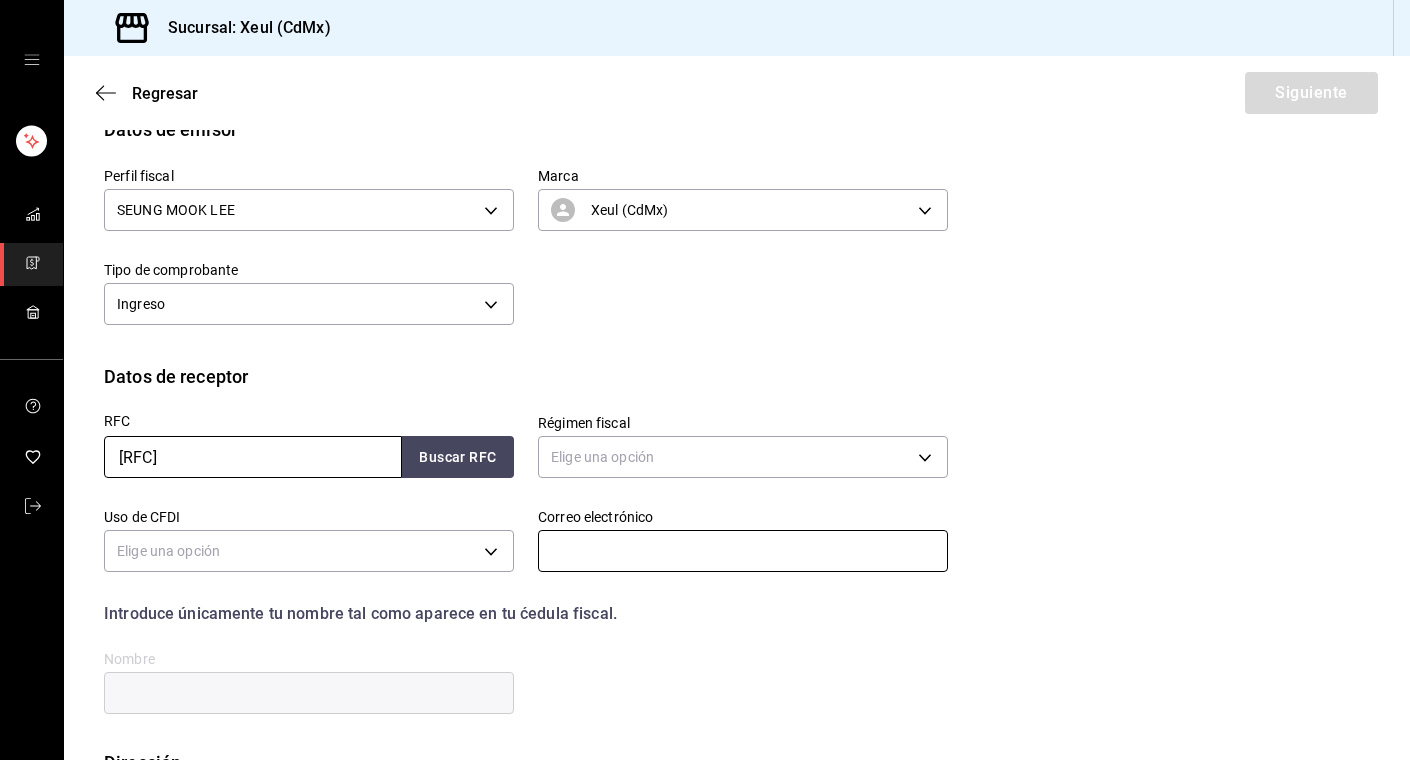 scroll, scrollTop: 336, scrollLeft: 0, axis: vertical 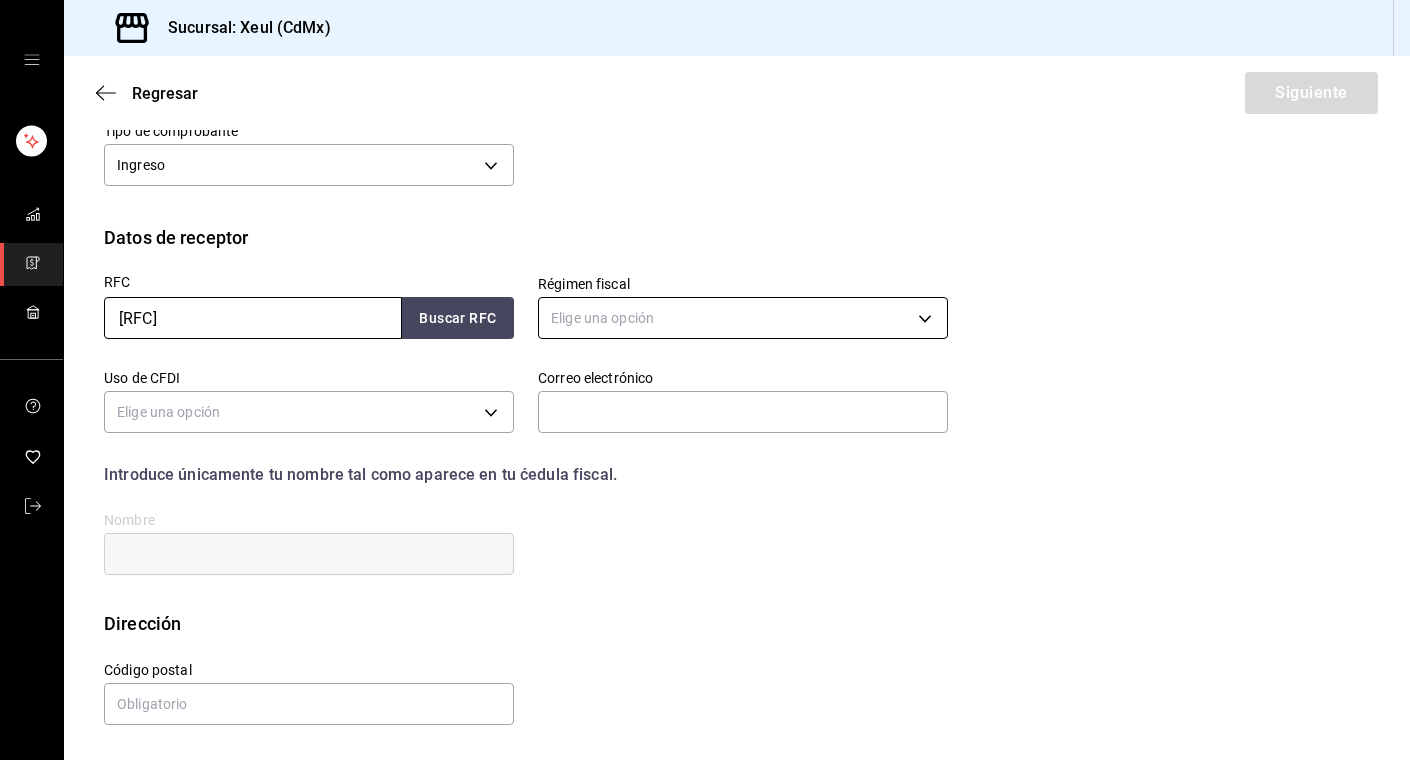type on "TORM920609EH0" 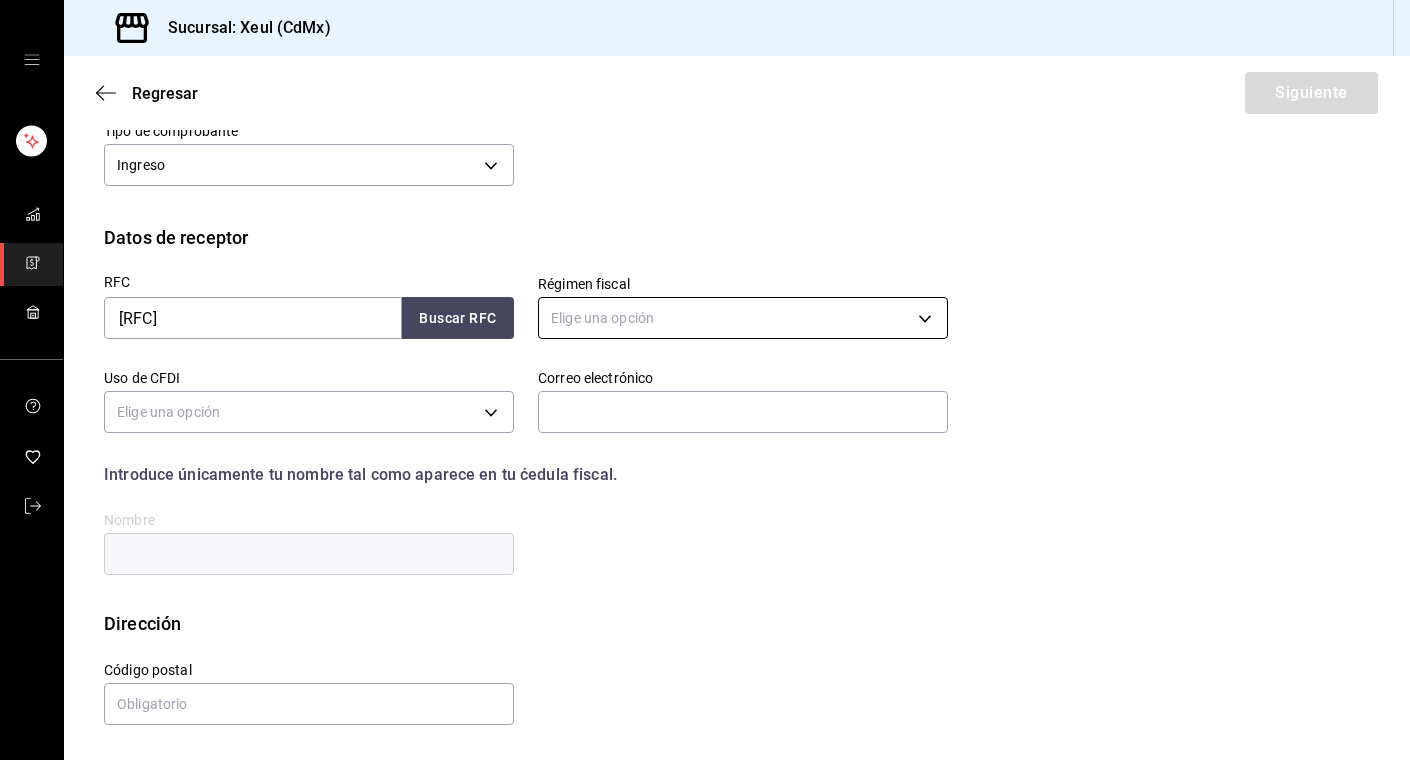 click on "Sucursal: Xeul (CdMx) Regresar Siguiente Factura general Realiza tus facturas con un numero de orden o un monto en especifico; También puedes realizar una factura de remplazo mediante una factura cancelada. Factura de reemplazo Al activar esta opción tendrás que elegir una factura a reemplazar Datos de emisor Perfil fiscal SEUNG MOOK LEE 554c110a-18dd-44f3-977d-186ab1f95351 Marca Xeul (CdMx) 556c56df-7d38-43a9-98c1-84be39c4f433 Tipo de comprobante Ingreso I Datos de receptor RFC TORM920609EH0 Buscar RFC Régimen fiscal Elige una opción Uso de CFDI Elige una opción Correo electrónico Introduce únicamente tu nombre tal como aparece en tu ćedula fiscal. person Nombre Dirección Calle # exterior # interior Código postal Estado ​ Municipio ​ Colonia ​ GANA 1 MES GRATIS EN TU SUSCRIPCIÓN AQUÍ Visitar centro de ayuda (81) 2046 6363 soporte@parrotsoftware.io Visitar centro de ayuda (81) 2046 6363 soporte@parrotsoftware.io" at bounding box center [705, 380] 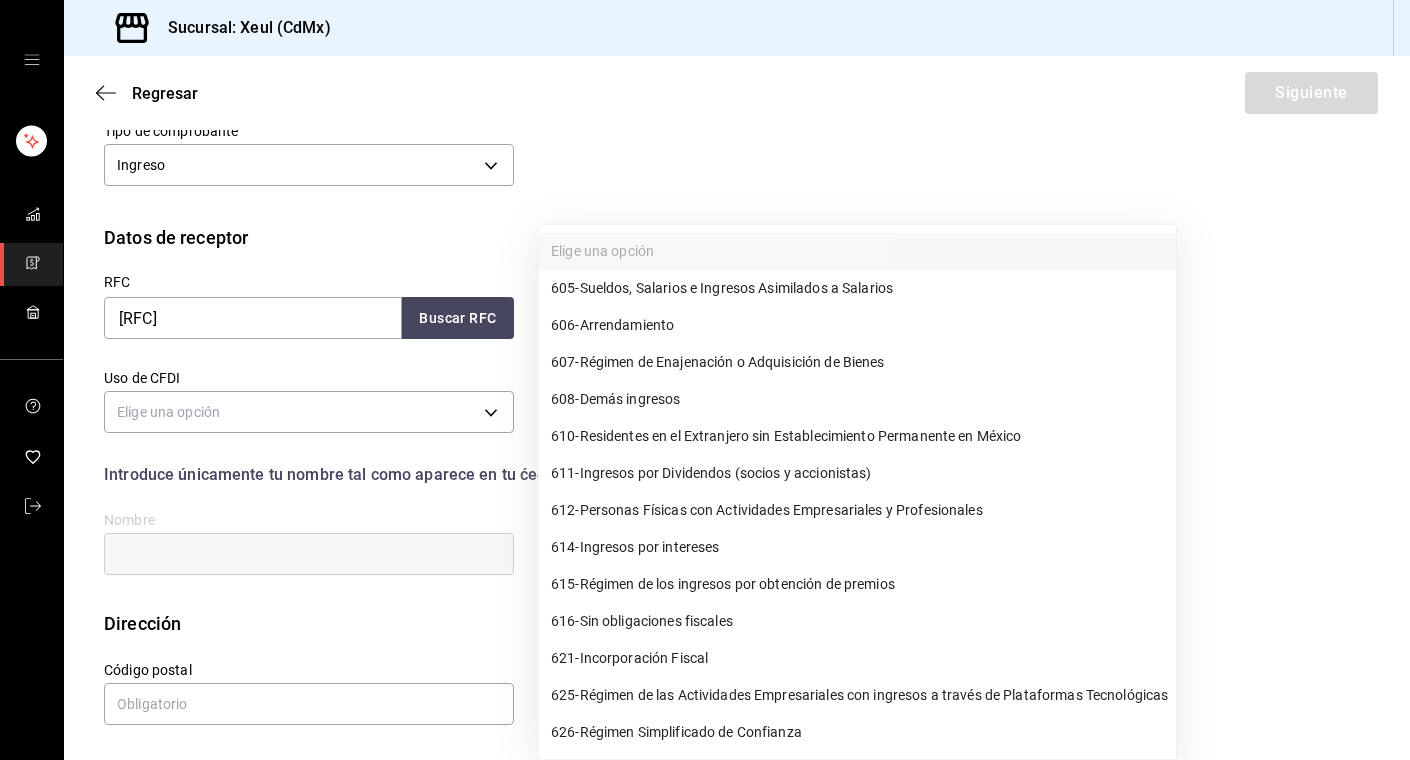 click on "612  -  Personas Físicas con Actividades Empresariales y Profesionales" at bounding box center (767, 510) 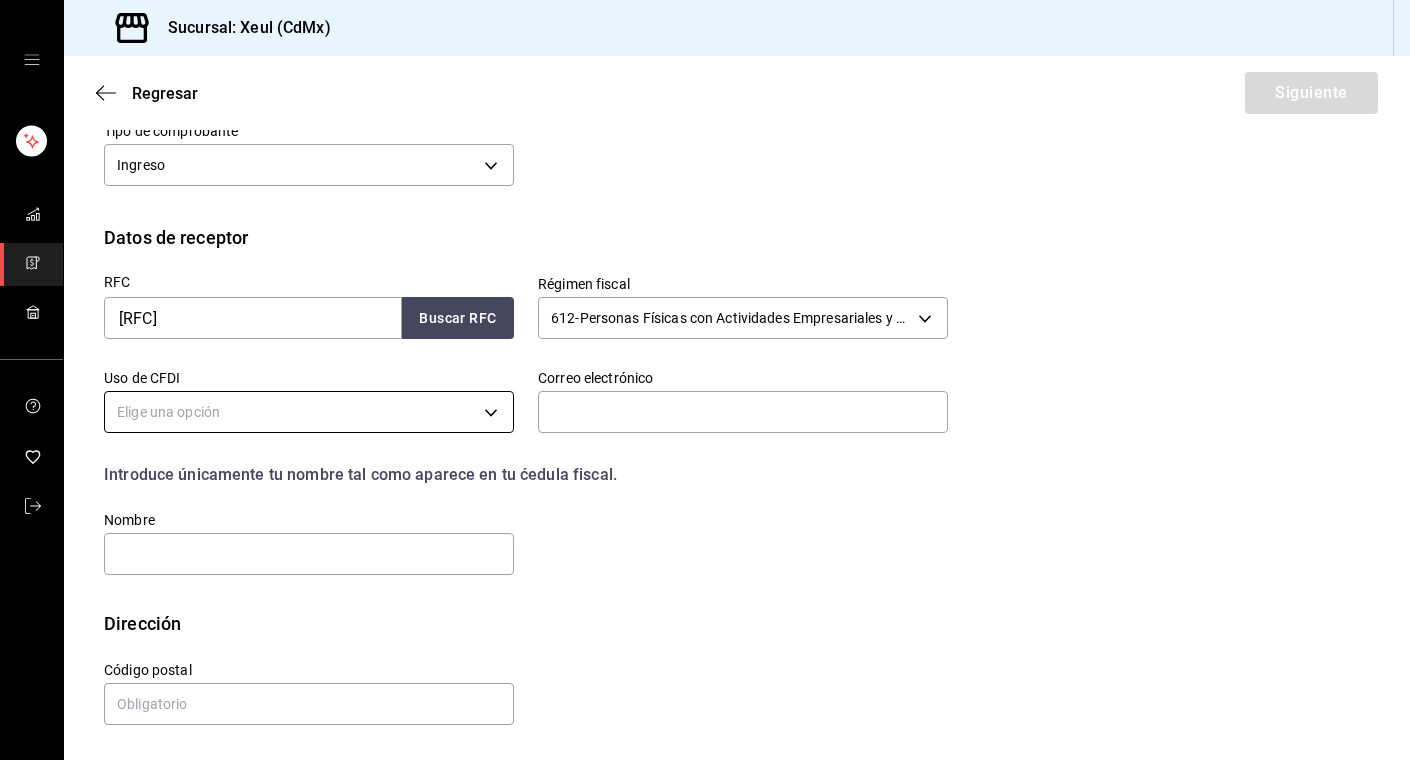 click on "Sucursal: Xeul (CdMx) Regresar Siguiente Factura general Realiza tus facturas con un numero de orden o un monto en especifico; También puedes realizar una factura de remplazo mediante una factura cancelada. Factura de reemplazo Al activar esta opción tendrás que elegir una factura a reemplazar Datos de emisor Perfil fiscal SEUNG MOOK LEE 554c110a-18dd-44f3-977d-186ab1f95351 Marca Xeul (CdMx) 556c56df-7d38-43a9-98c1-84be39c4f433 Tipo de comprobante Ingreso I Datos de receptor RFC TORM920609EH0 Buscar RFC Régimen fiscal 612  -  Personas Físicas con Actividades Empresariales y Profesionales 612 Uso de CFDI Elige una opción Correo electrónico Introduce únicamente tu nombre tal como aparece en tu ćedula fiscal. person Nombre Dirección Calle # exterior # interior Código postal Estado ​ Municipio ​ Colonia ​ GANA 1 MES GRATIS EN TU SUSCRIPCIÓN AQUÍ Visitar centro de ayuda (81) 2046 6363 soporte@parrotsoftware.io Visitar centro de ayuda (81) 2046 6363 soporte@parrotsoftware.io" at bounding box center [705, 380] 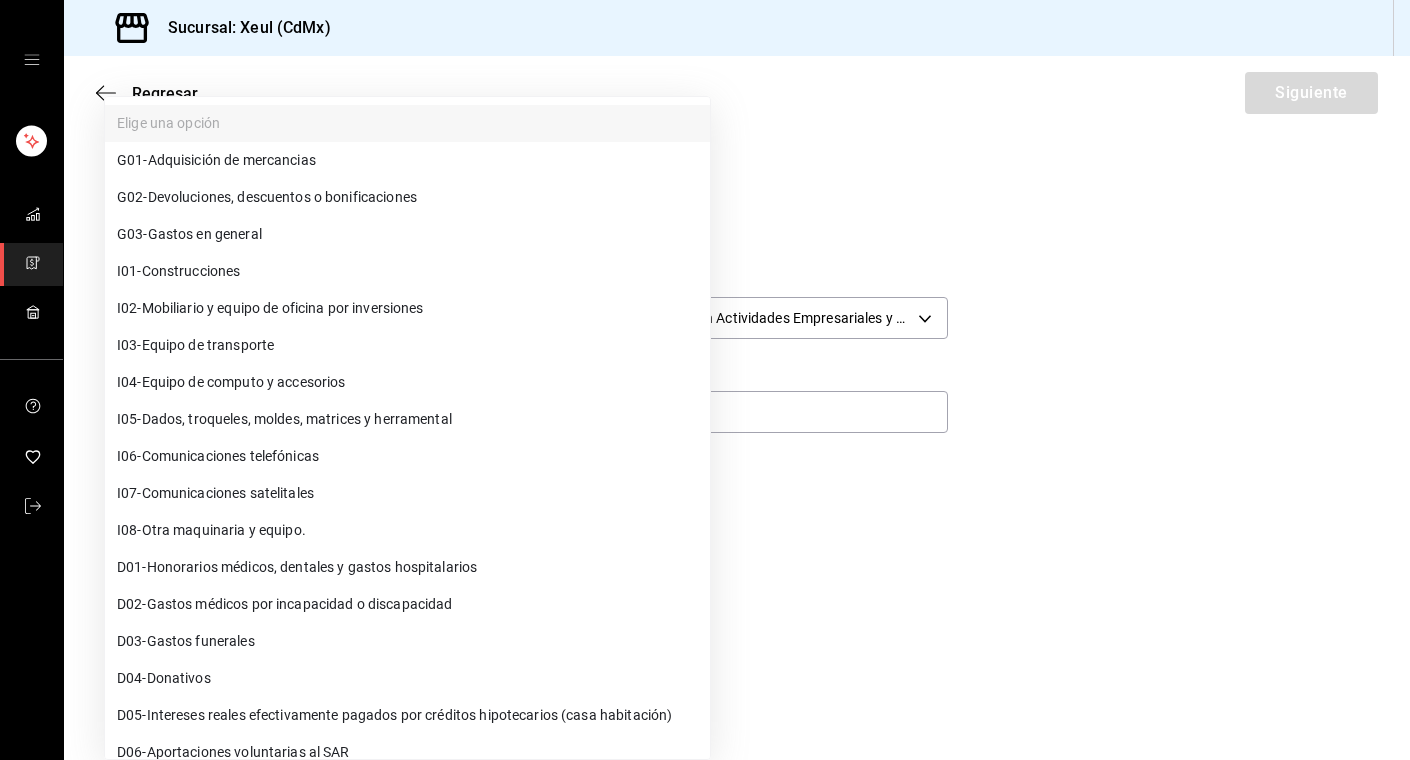 click on "G03  -  Gastos en general" at bounding box center [189, 234] 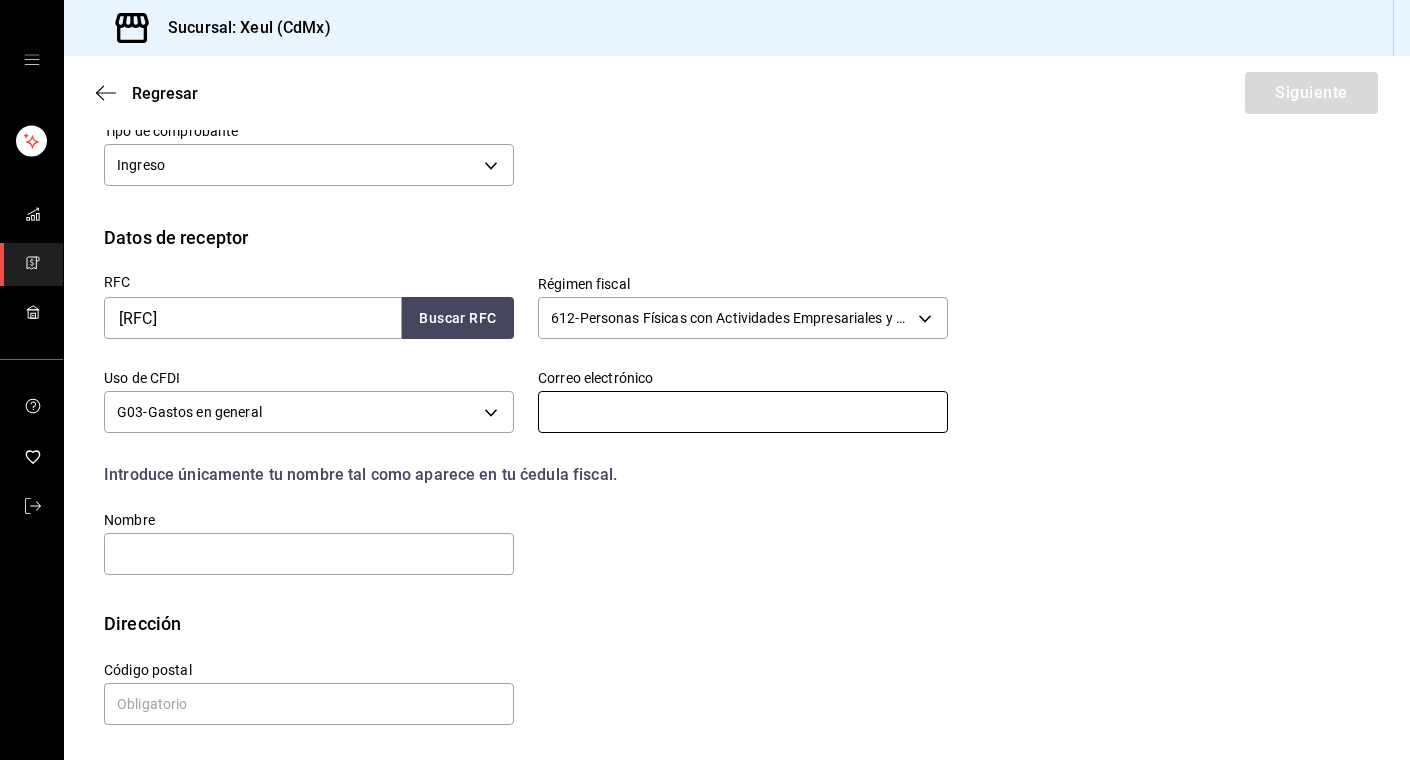 click at bounding box center (743, 412) 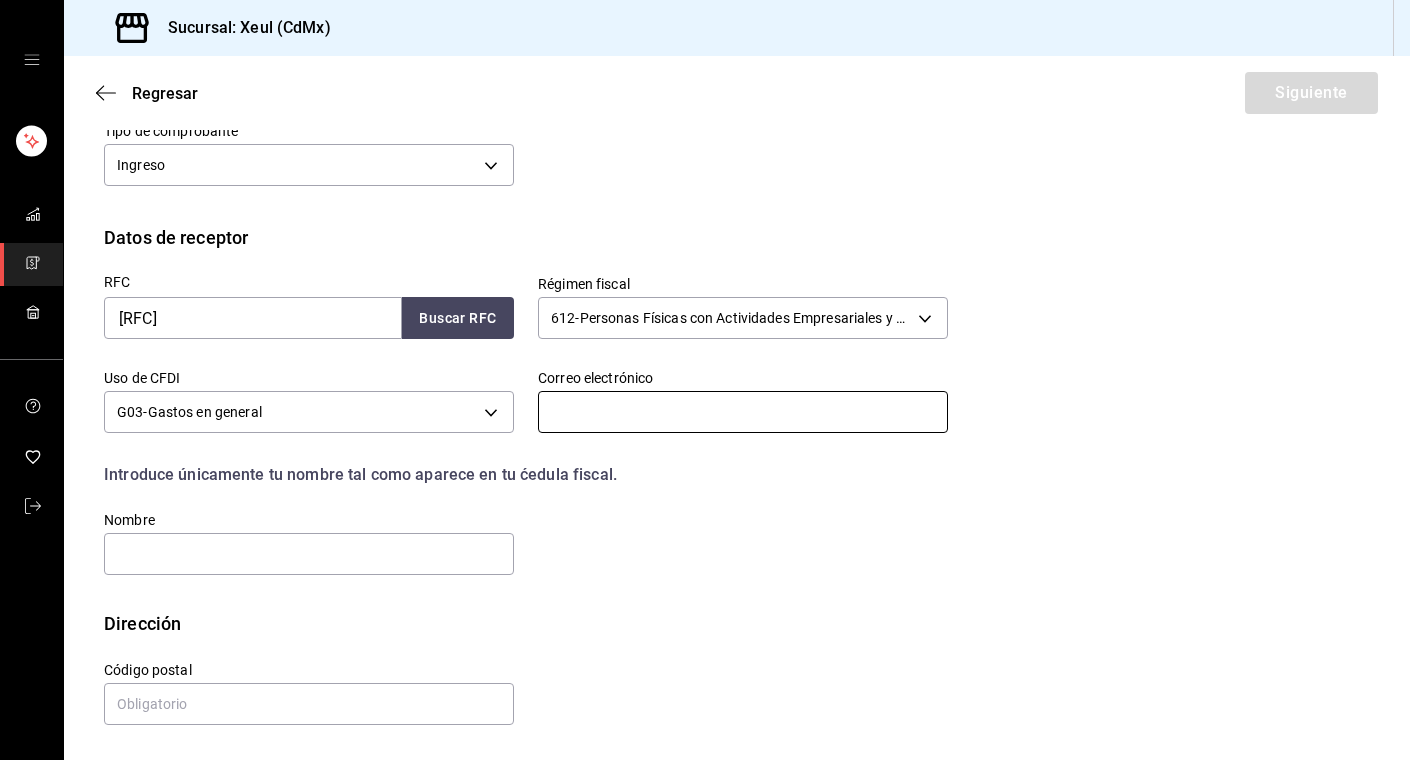 paste on "marinagarciagomez8@gmail.com" 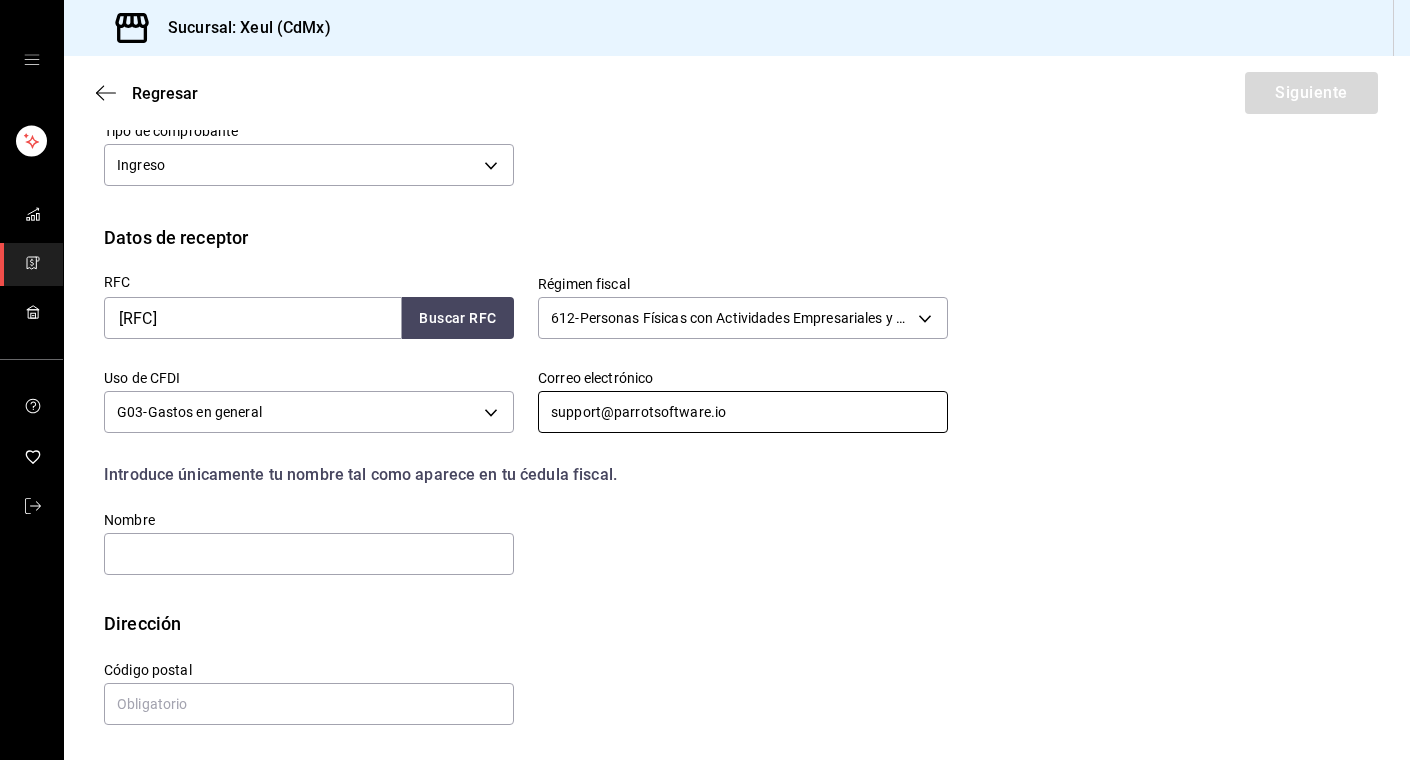 type on "marinagarciagomez8@gmail.com" 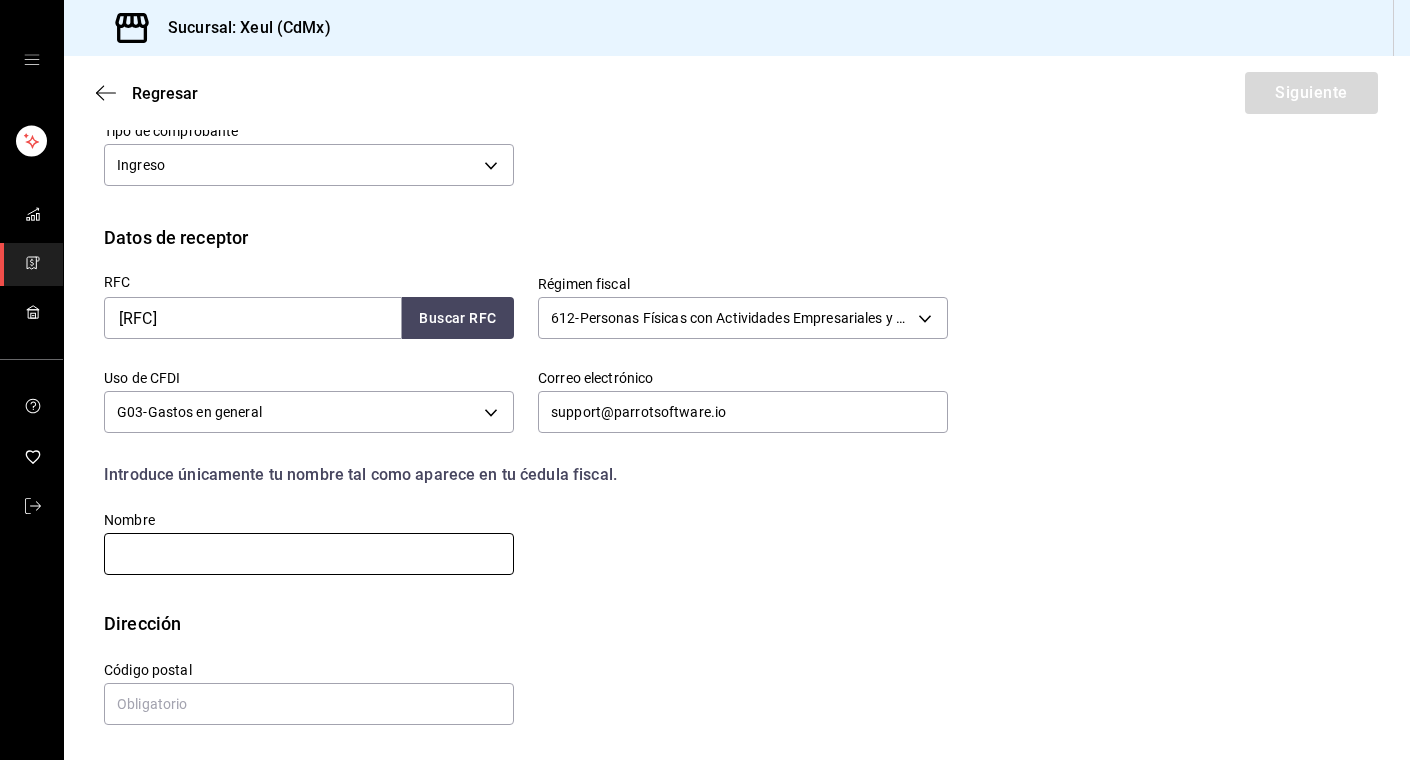 click at bounding box center (309, 554) 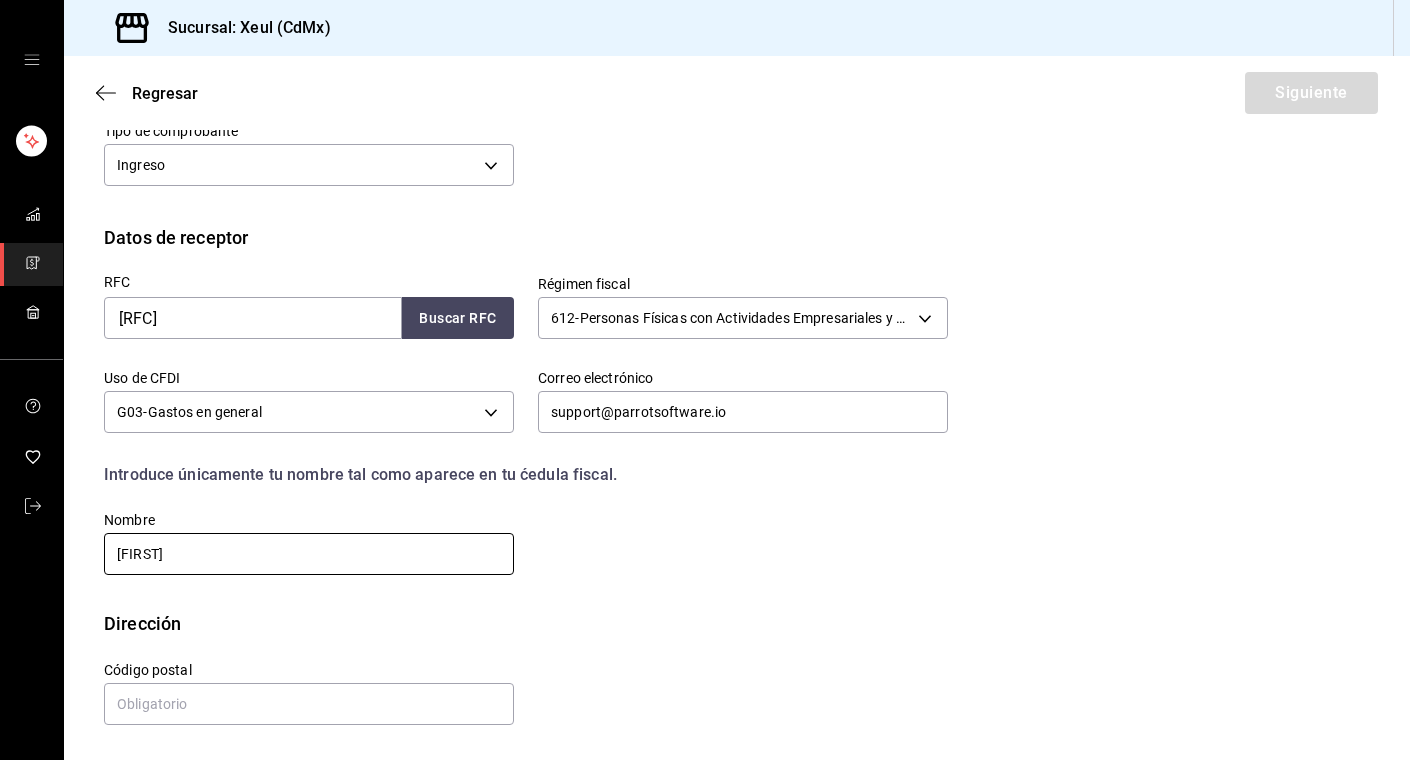 type on "MISSAEL BARUCH TORRES RAMIREZ" 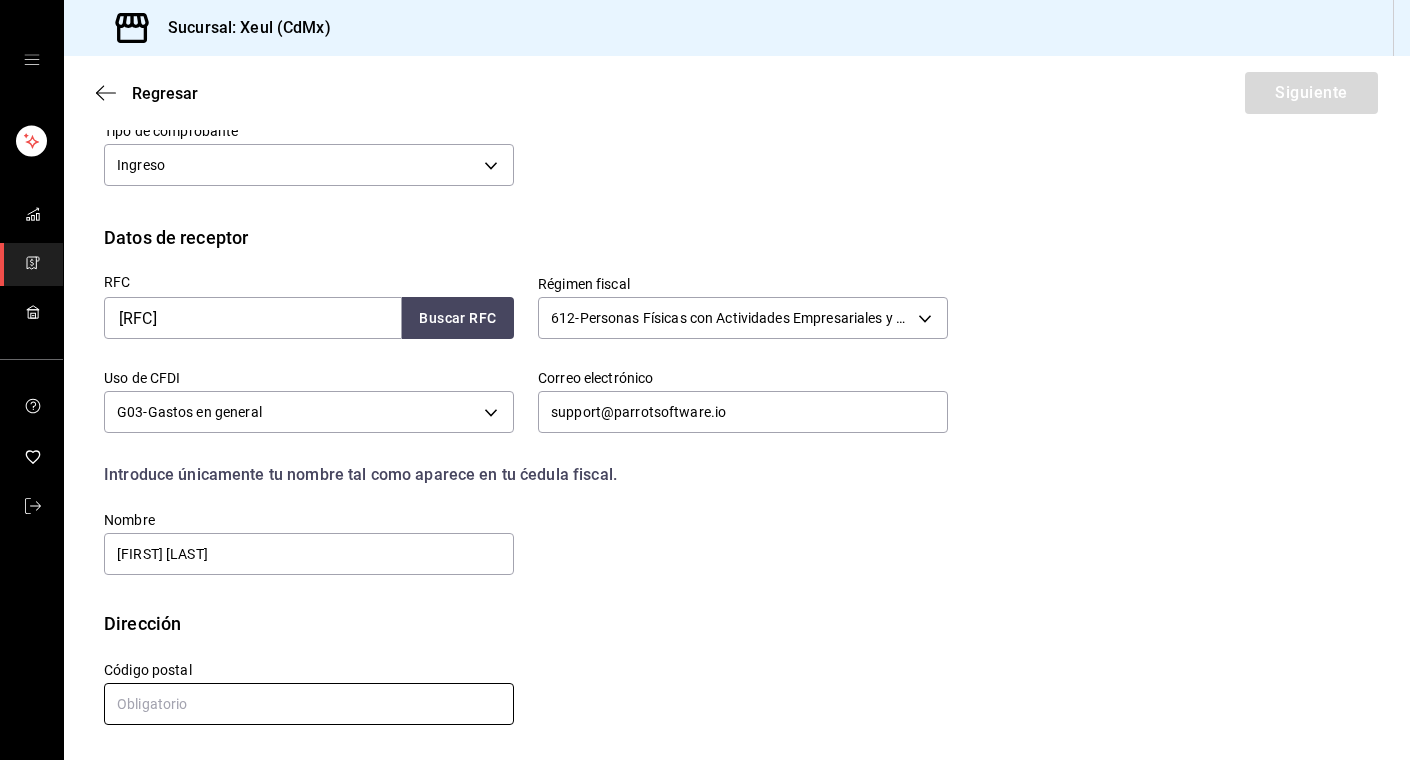 click at bounding box center (309, 704) 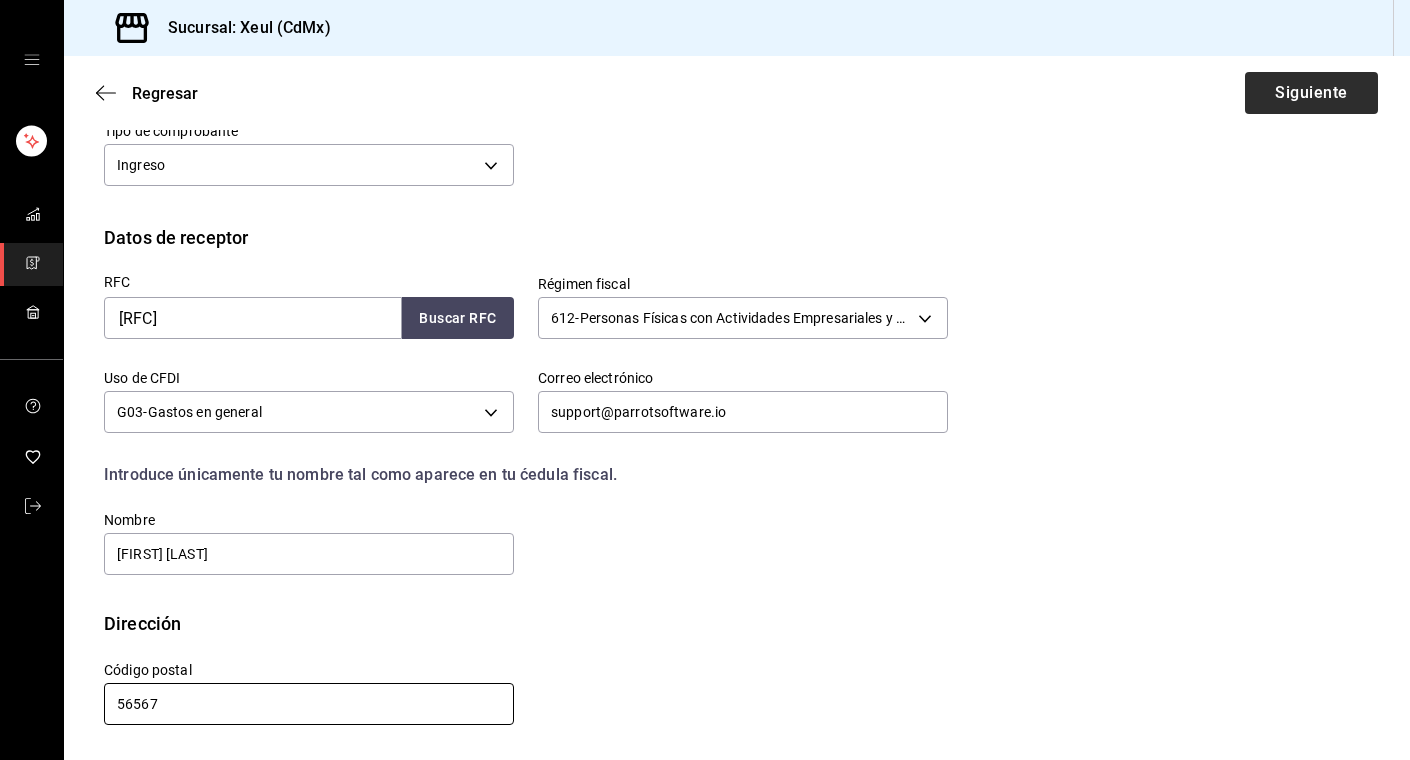 type on "56567" 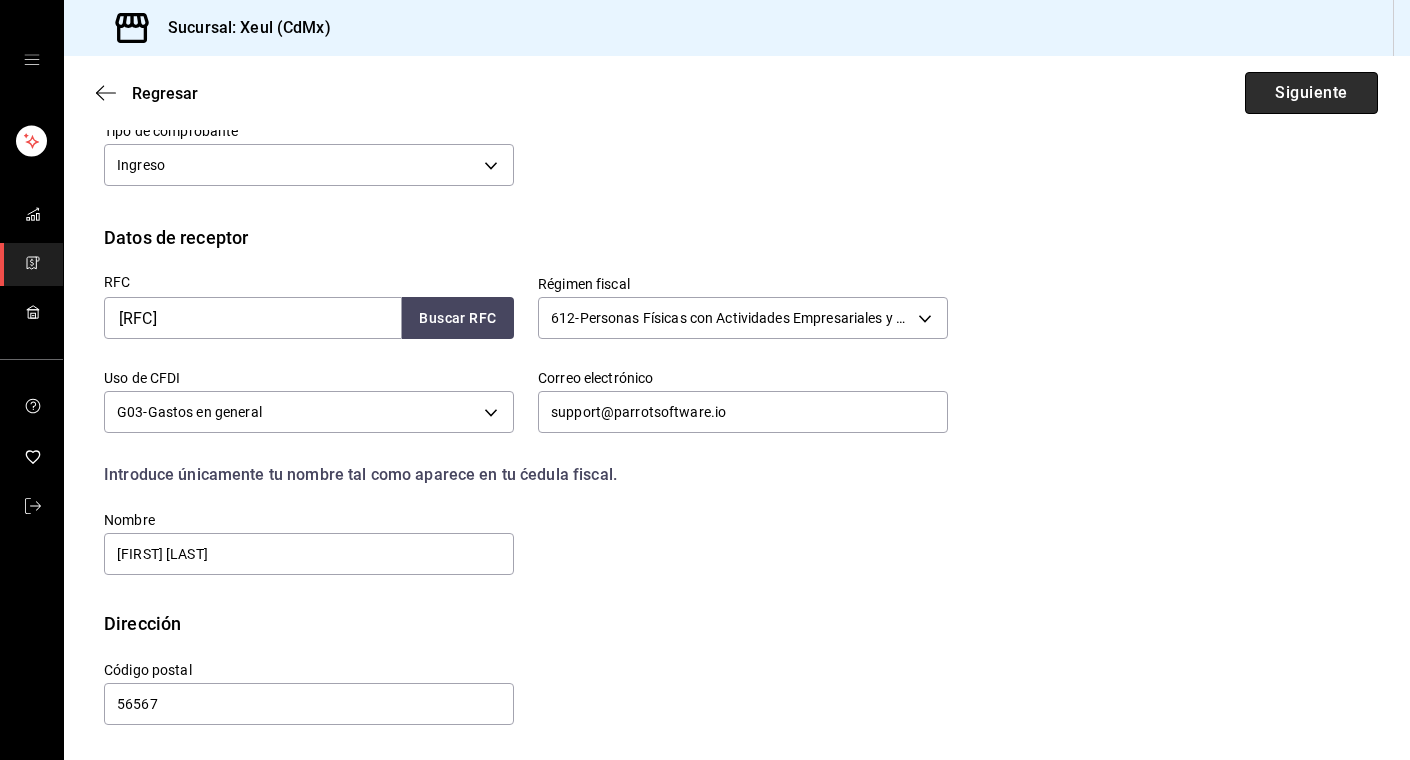 click on "Siguiente" at bounding box center (1311, 93) 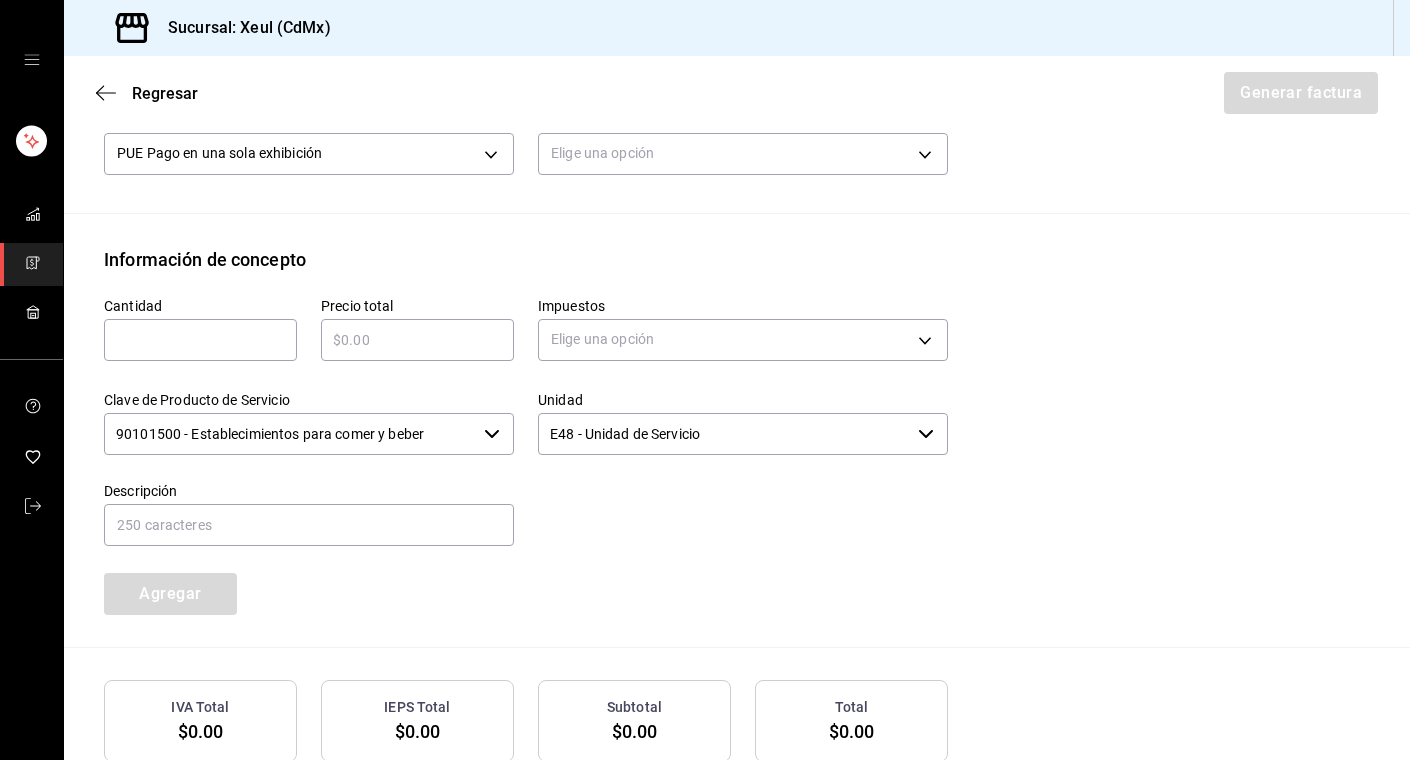 scroll, scrollTop: 634, scrollLeft: 0, axis: vertical 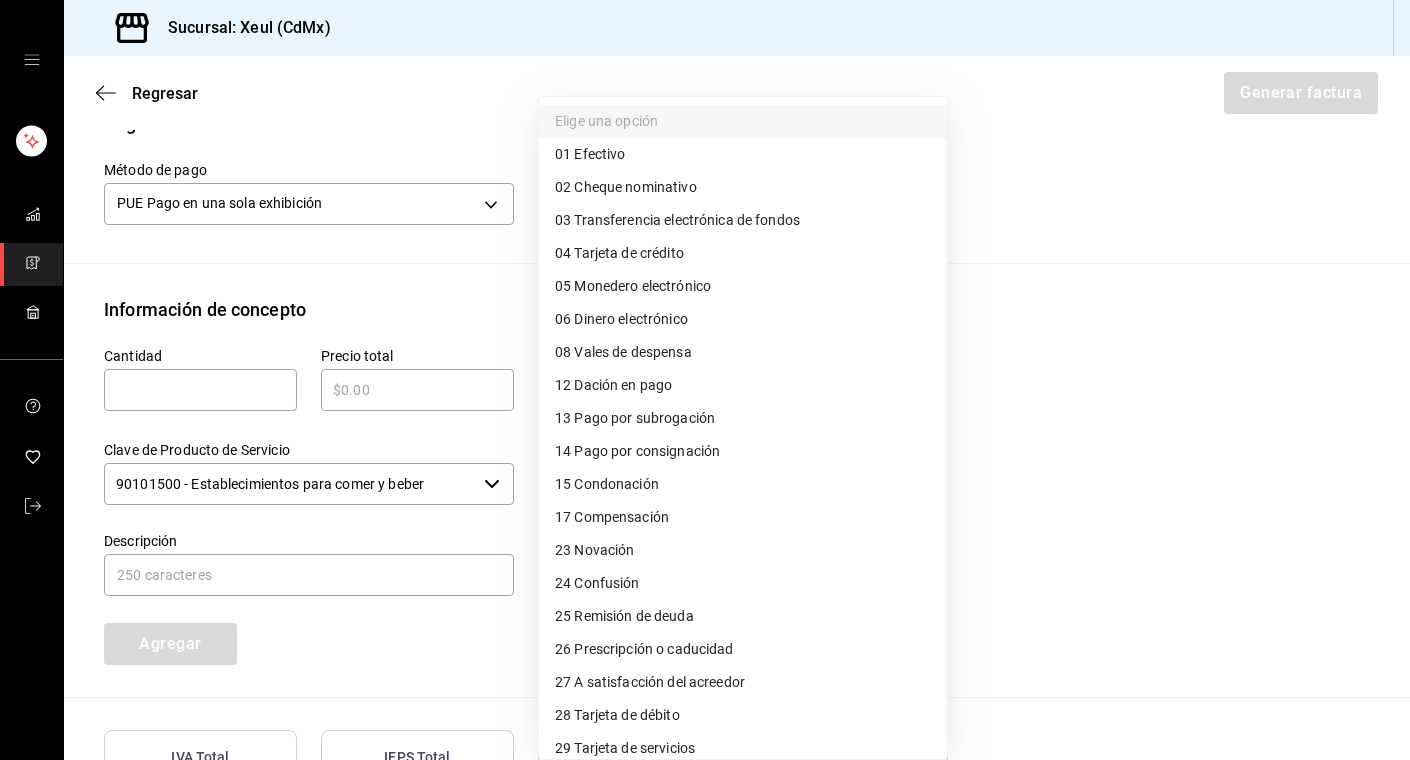 click on "Sucursal: Xeul (CdMx) Regresar Generar factura Emisor Perfil fiscal SEUNG MOOK LEE Tipo de comprobante Ingreso Receptor Nombre / Razón social MISSAEL BARUCH TORRES RAMIREZ RFC Receptor TORM920609EH0 Régimen fiscal Personas Físicas con Actividades Empresariales y Profesionales Uso de CFDI G03: Gastos en general Correo electrónico marinagarciagomez8@gmail.com Elige cómo quieres agregar los conceptos a tu factura Manualmente Asociar orden Pago Método de pago PUE   Pago en una sola exhibición PUE Forma de pago Elige una opción Información de concepto Cantidad ​ Precio total ​ Impuestos Elige una opción Clave de Producto de Servicio 90101500 - Establecimientos para comer y beber ​ Unidad E48 - Unidad de Servicio ​ Descripción Agregar IVA Total $0.00 IEPS Total $0.00 Subtotal $0.00 Total $0.00 Orden Cantidad Clave Unidad Monto Impuesto Subtotal Total GANA 1 MES GRATIS EN TU SUSCRIPCIÓN AQUÍ Visitar centro de ayuda (81) 2046 6363 soporte@parrotsoftware.io Visitar centro de ayuda (81) 2046 6363" at bounding box center (705, 380) 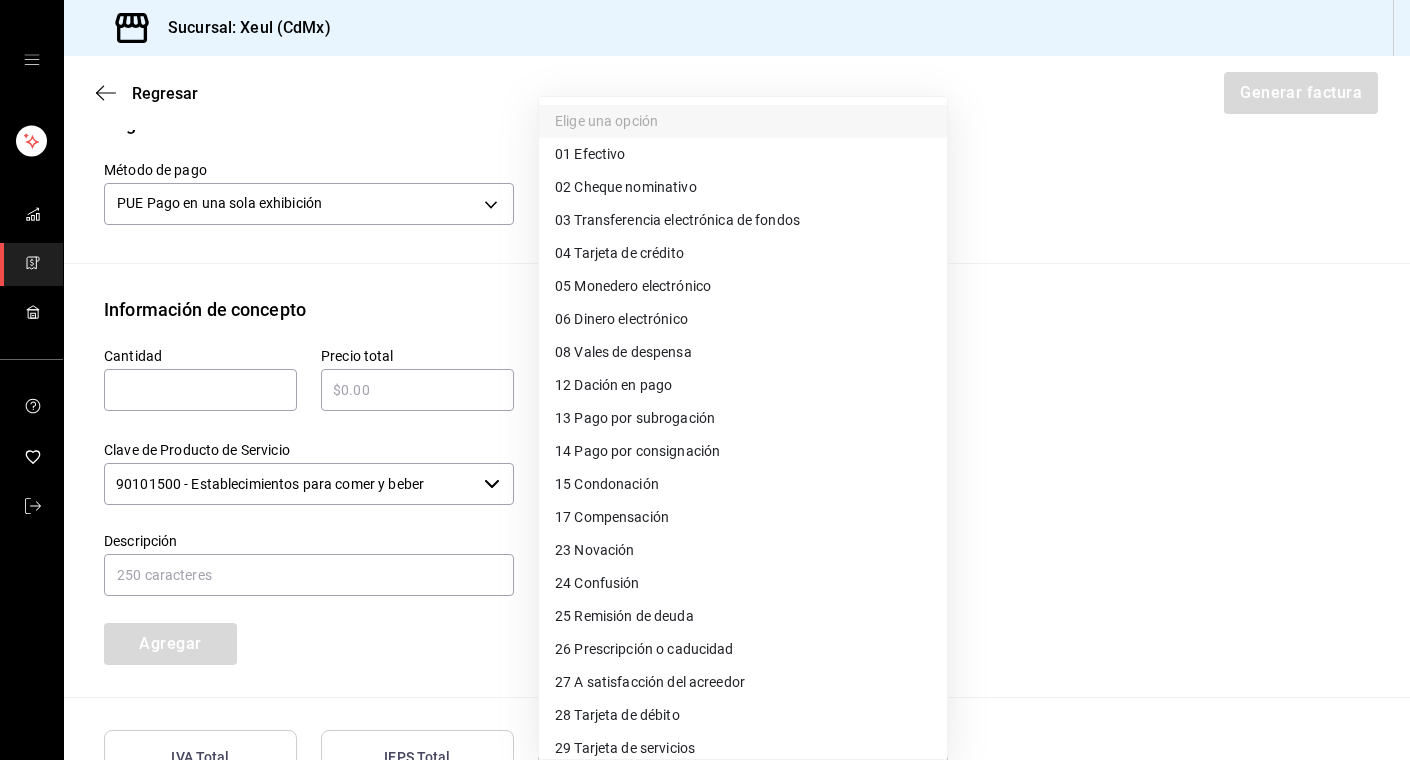 type on "04" 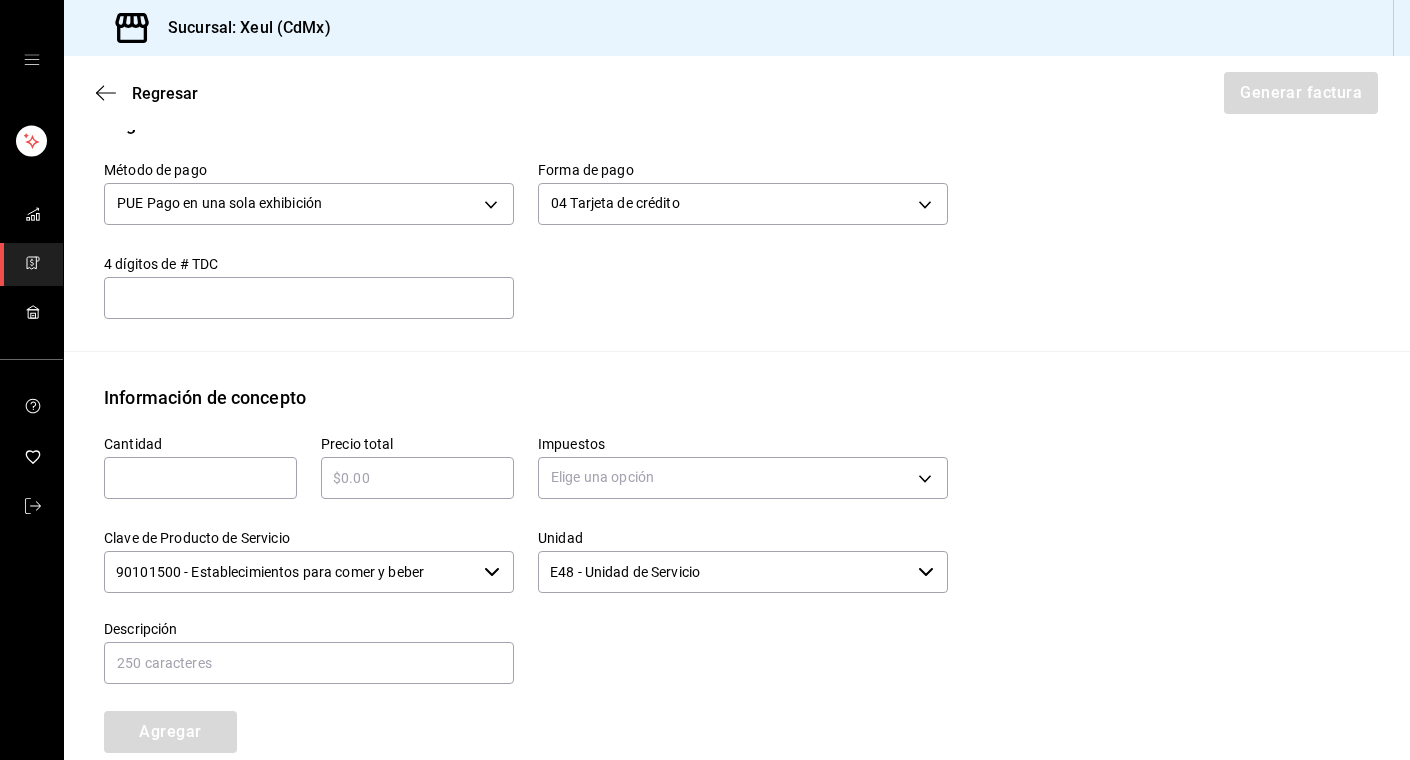 click at bounding box center [200, 478] 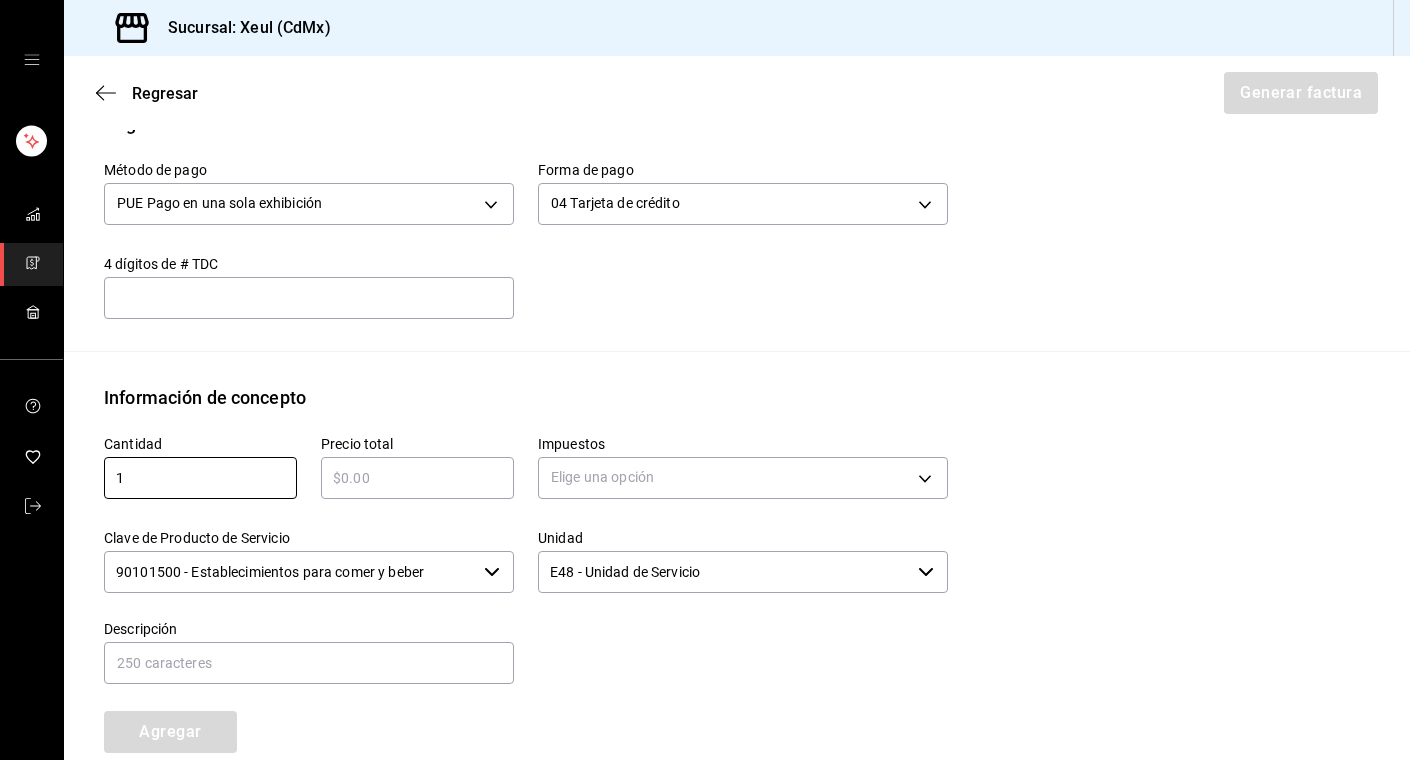 type on "1" 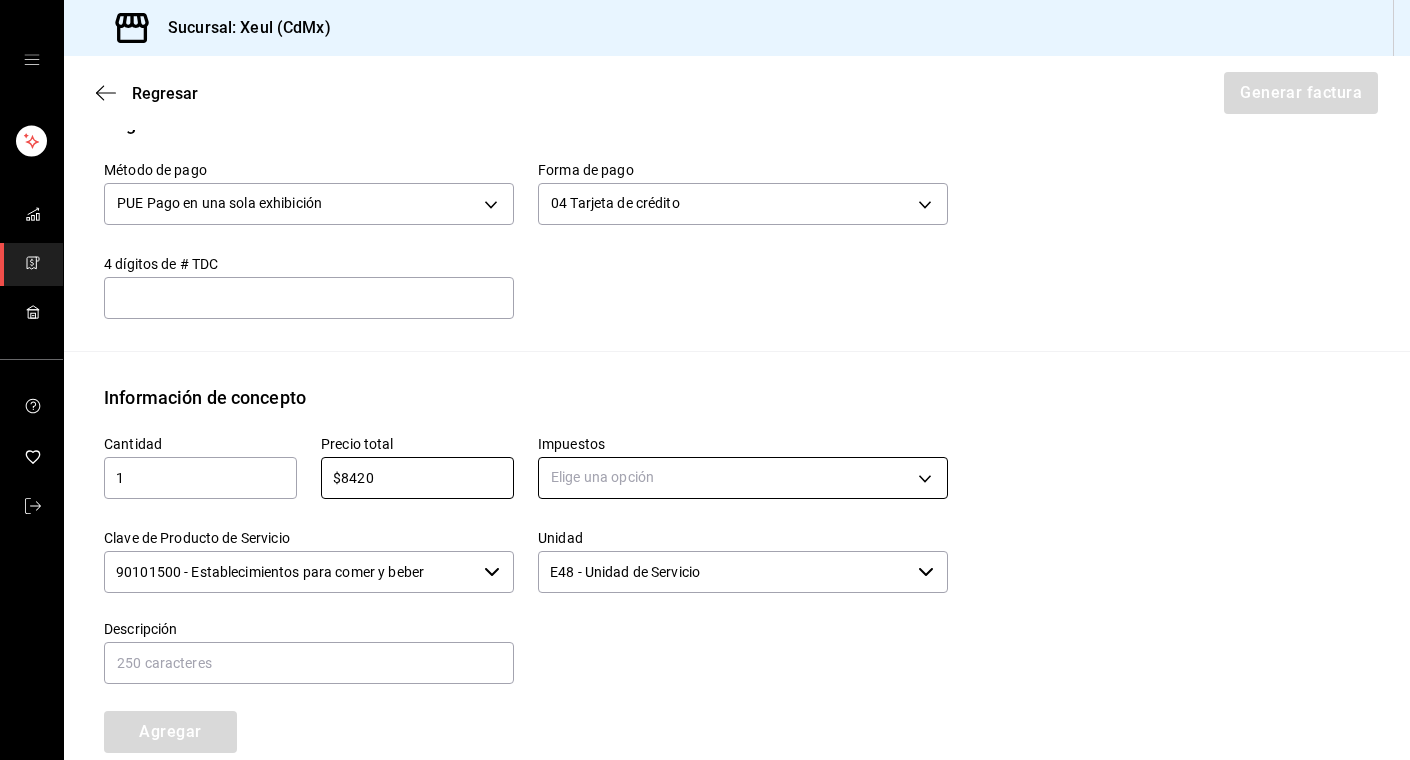 type on "$8420" 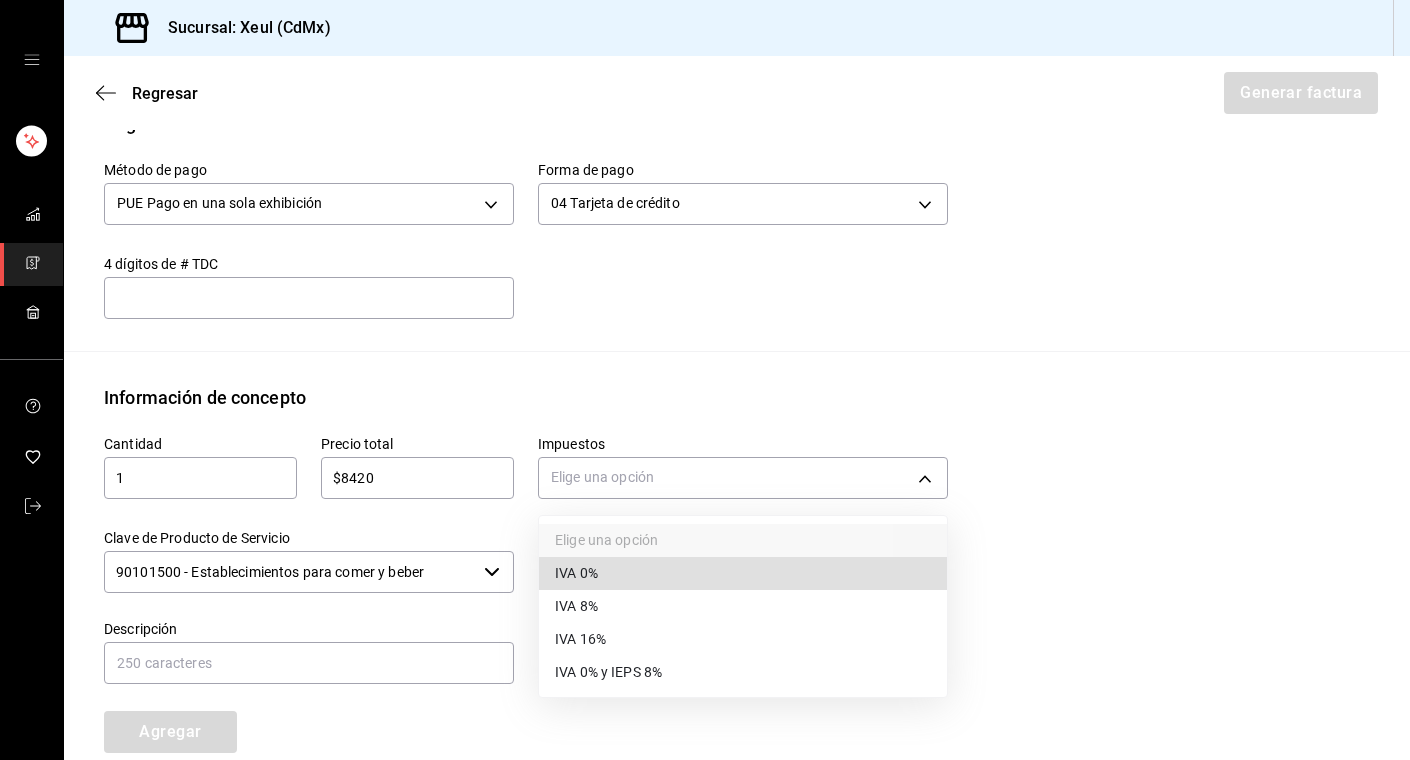 click on "IVA 16%" at bounding box center [580, 639] 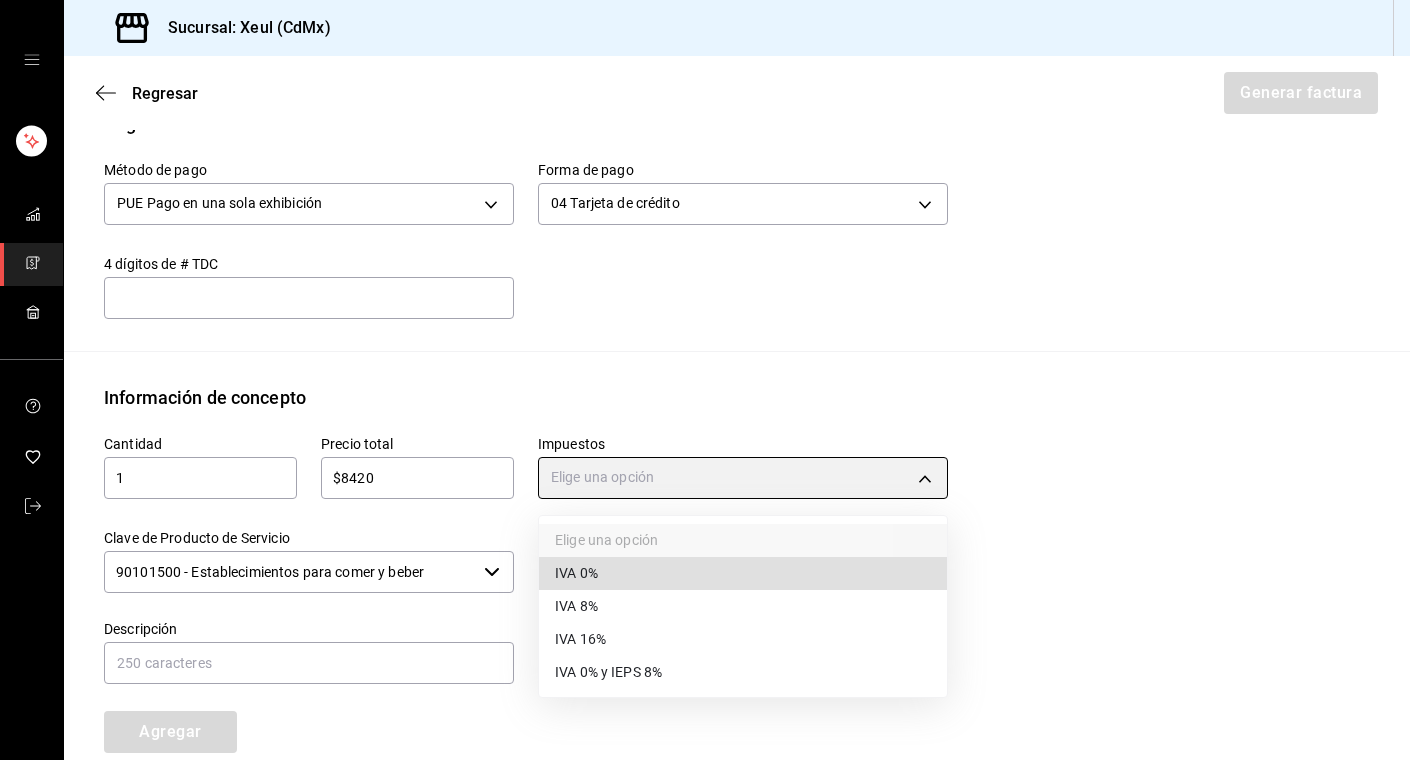 type on "IVA_16" 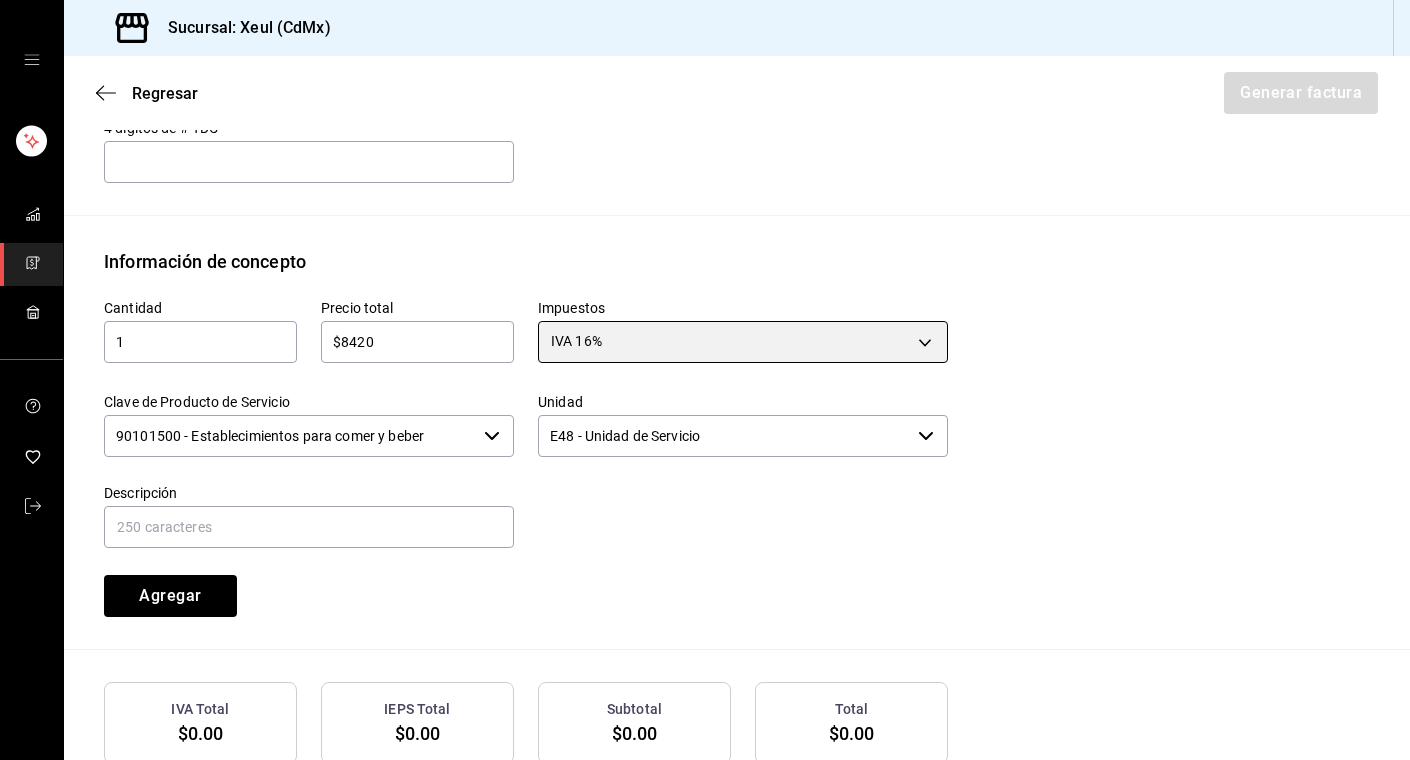 scroll, scrollTop: 894, scrollLeft: 0, axis: vertical 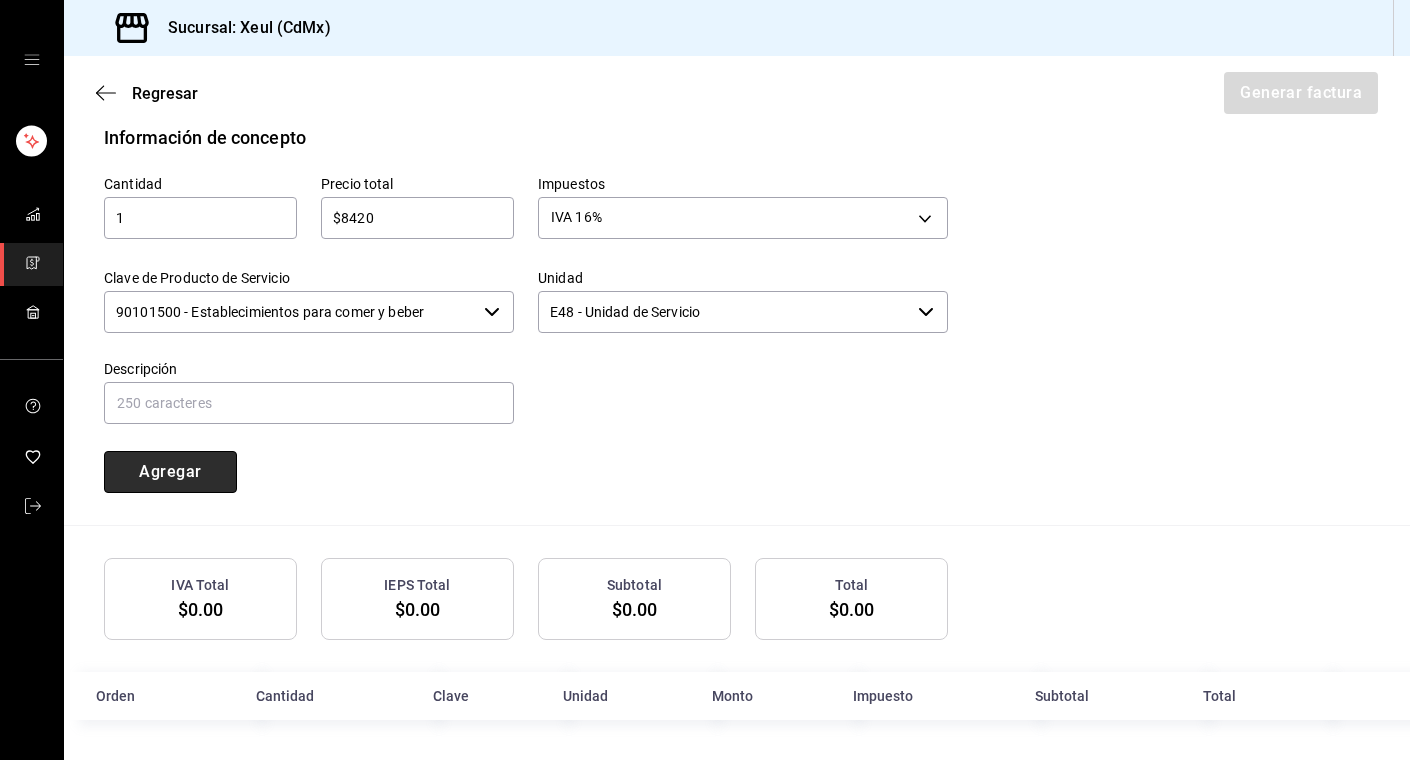 click on "Agregar" at bounding box center [170, 472] 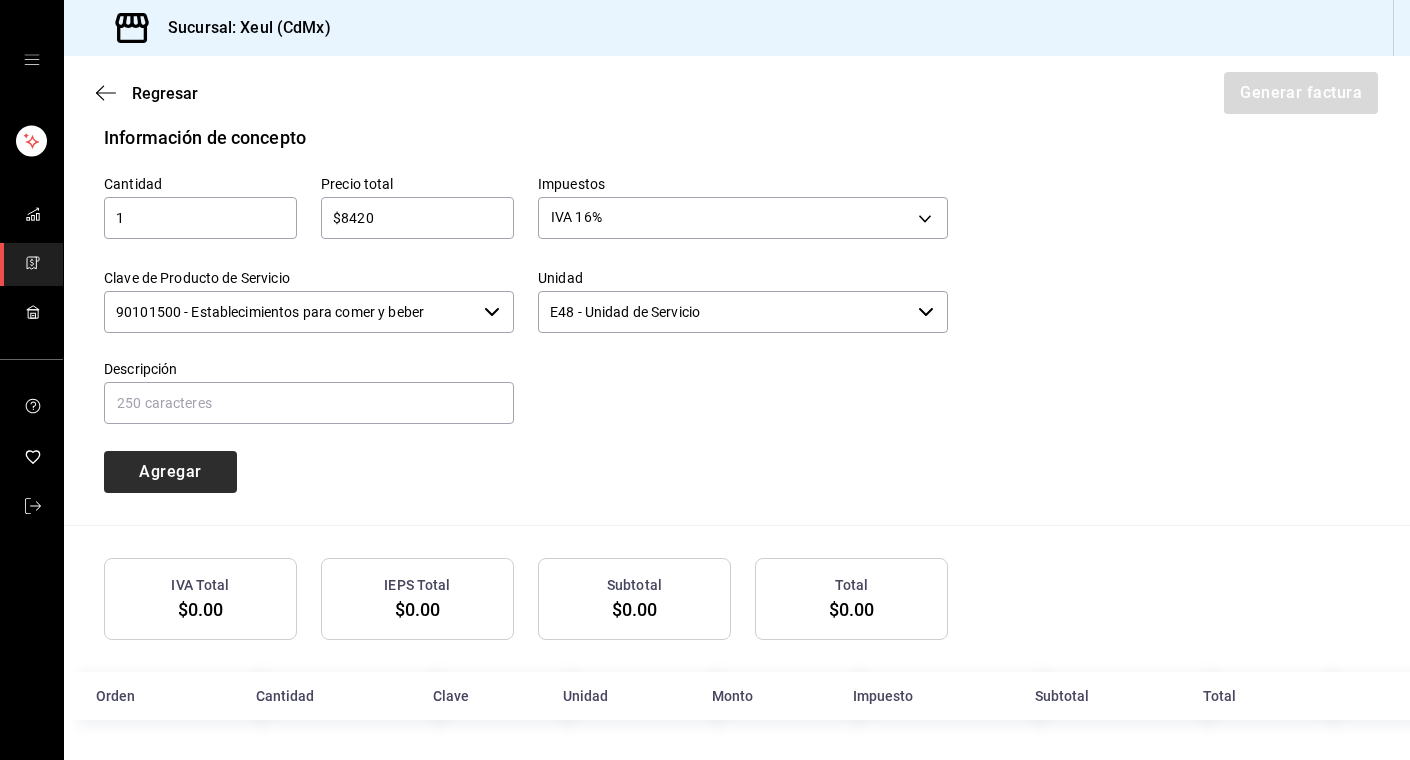 type 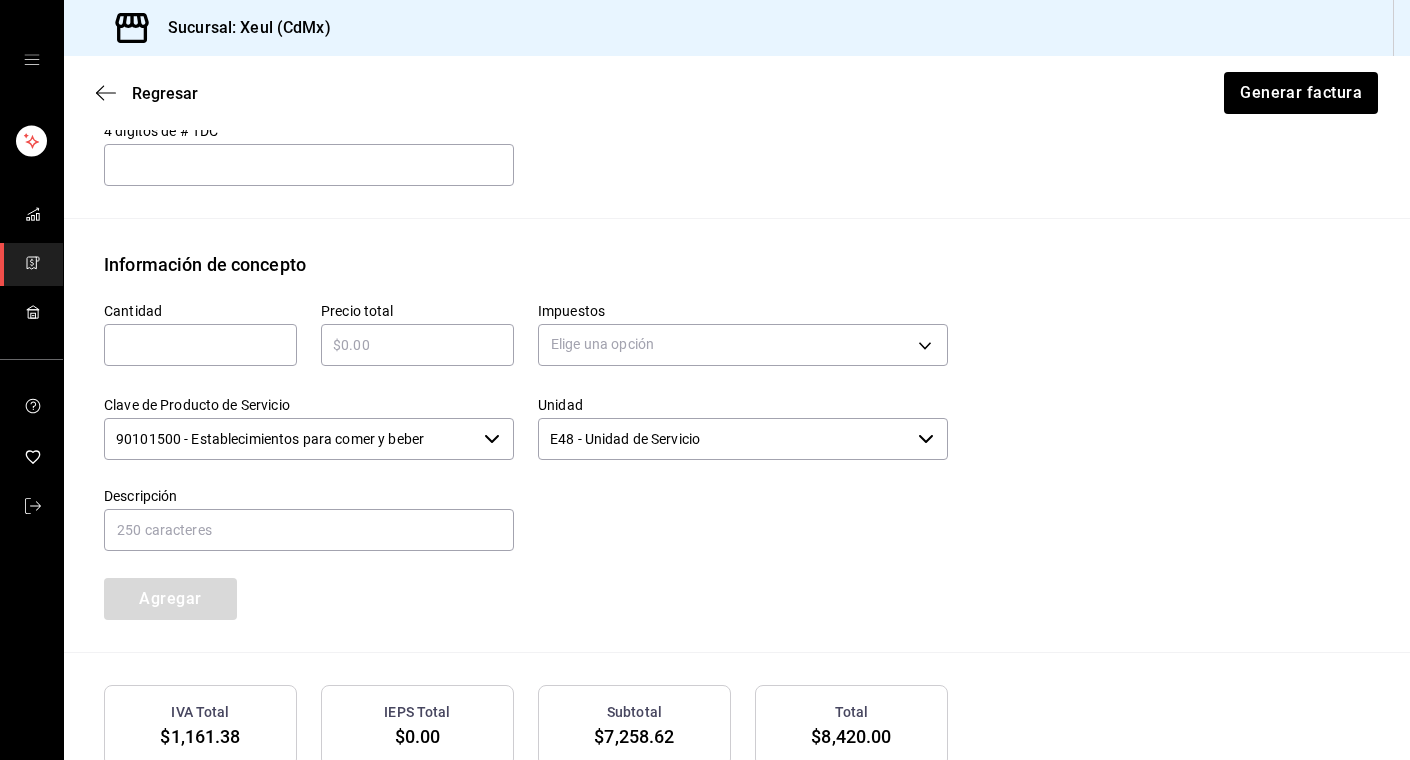 scroll, scrollTop: 943, scrollLeft: 0, axis: vertical 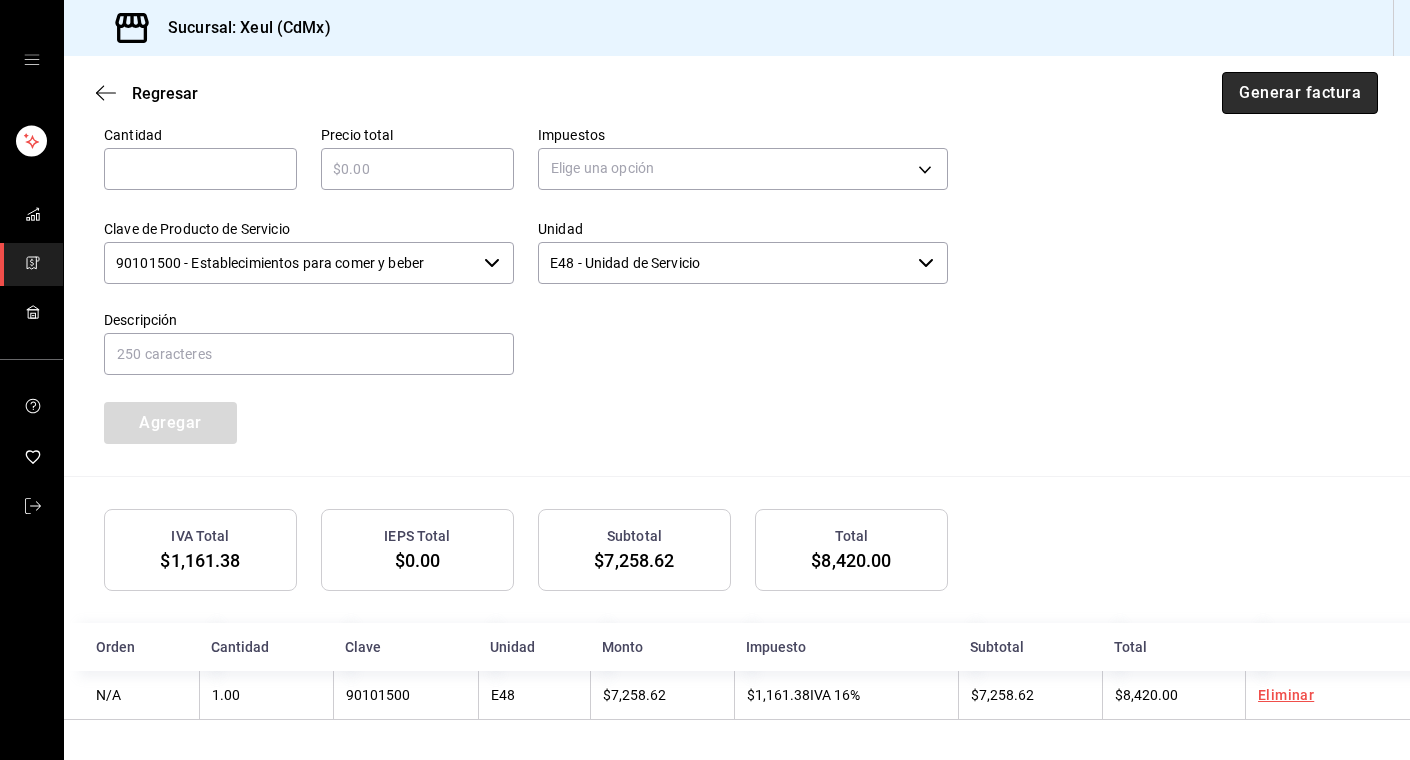 click on "Generar factura" at bounding box center (1300, 93) 